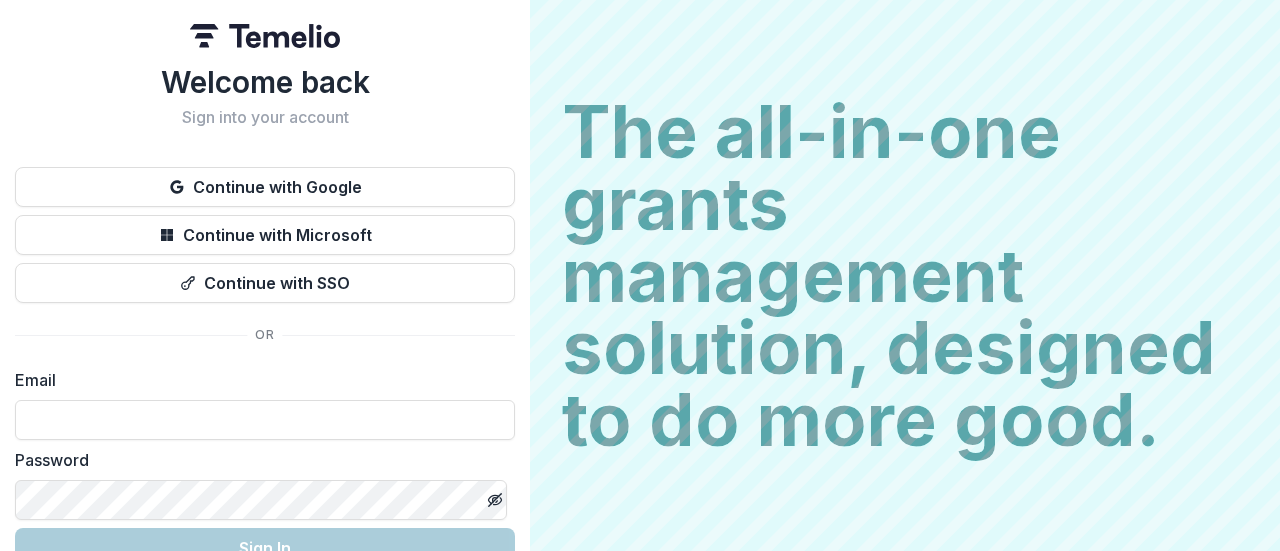 scroll, scrollTop: 0, scrollLeft: 0, axis: both 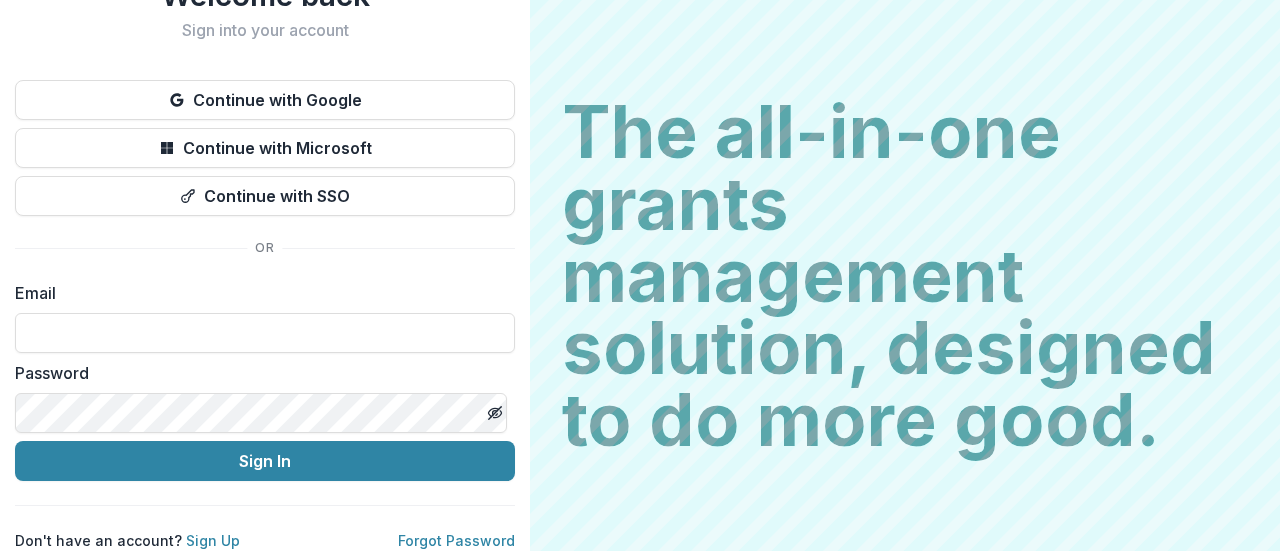 click on "Welcome back Sign into your account Continue with Google Continue with Microsoft Continue with SSO Email Password Sign In Don't have an account?   Sign Up Forgot Password" at bounding box center (265, 232) 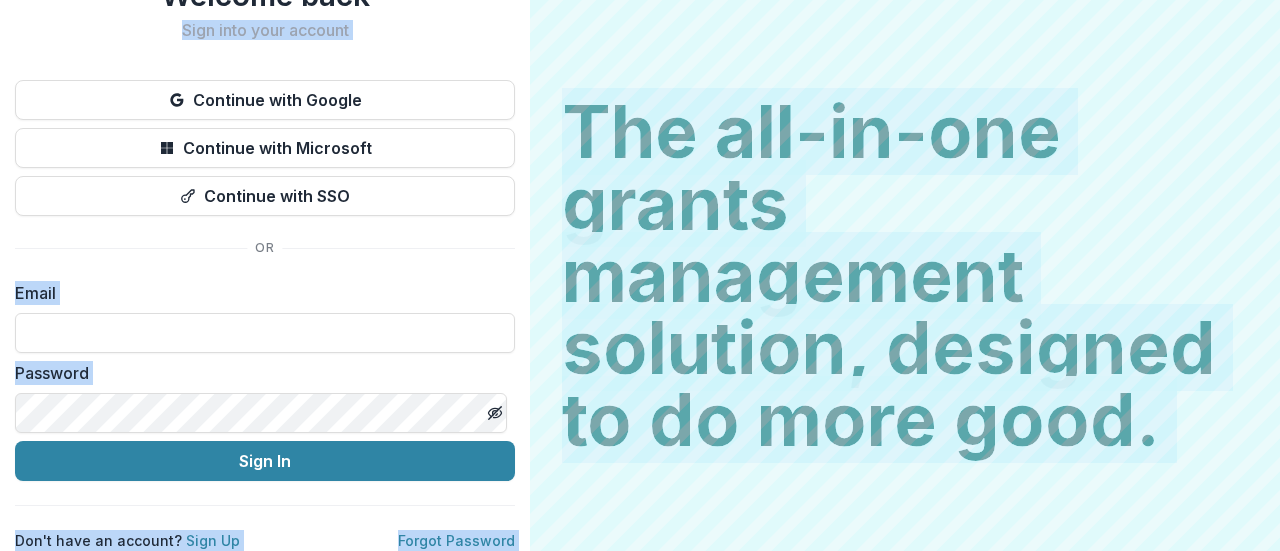 drag, startPoint x: 523, startPoint y: 37, endPoint x: 540, endPoint y: 595, distance: 558.2589 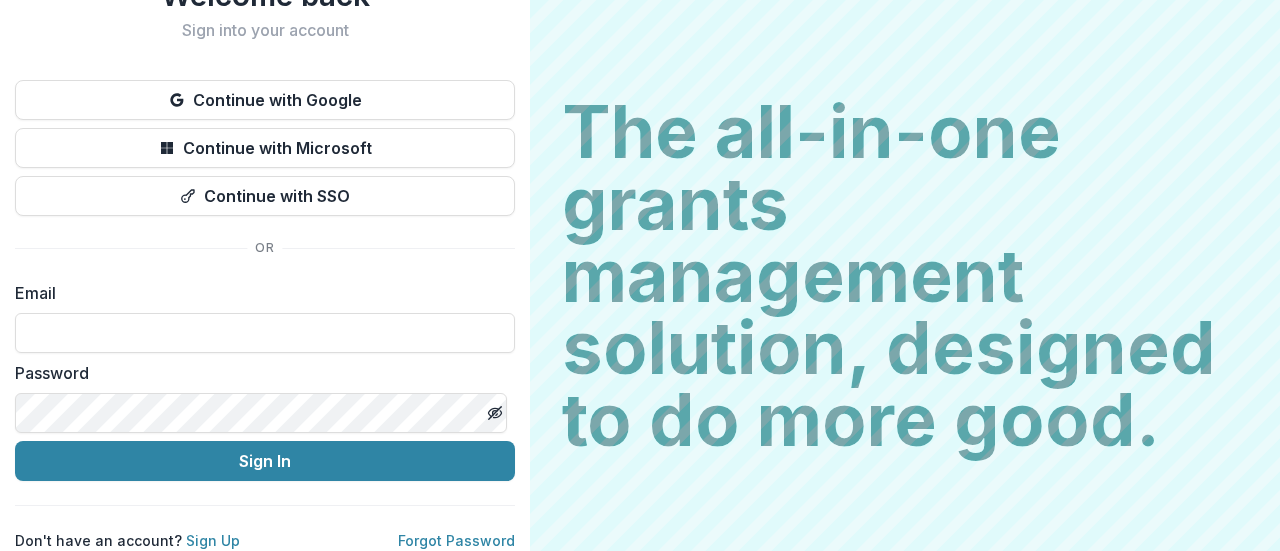 click on "Welcome back Sign into your account Continue with Google Continue with Microsoft Continue with SSO Email Password Sign In Don't have an account?   Sign Up Forgot Password" at bounding box center (265, 232) 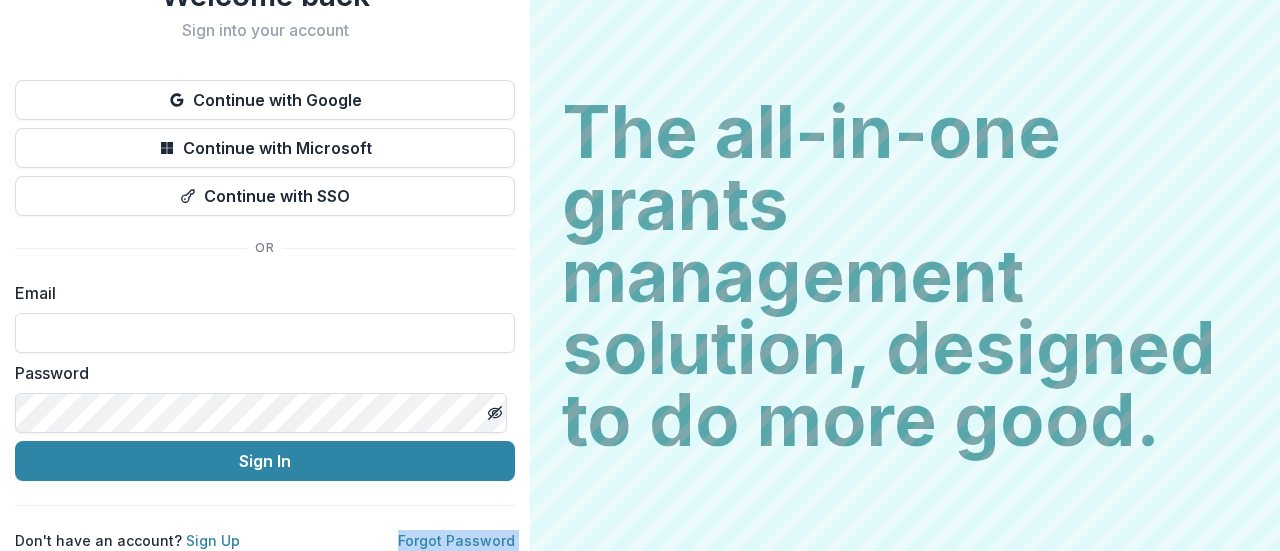 click on "Welcome back Sign into your account Continue with Google Continue with Microsoft Continue with SSO Email Password Sign In Don't have an account?   Sign Up Forgot Password" at bounding box center [265, 232] 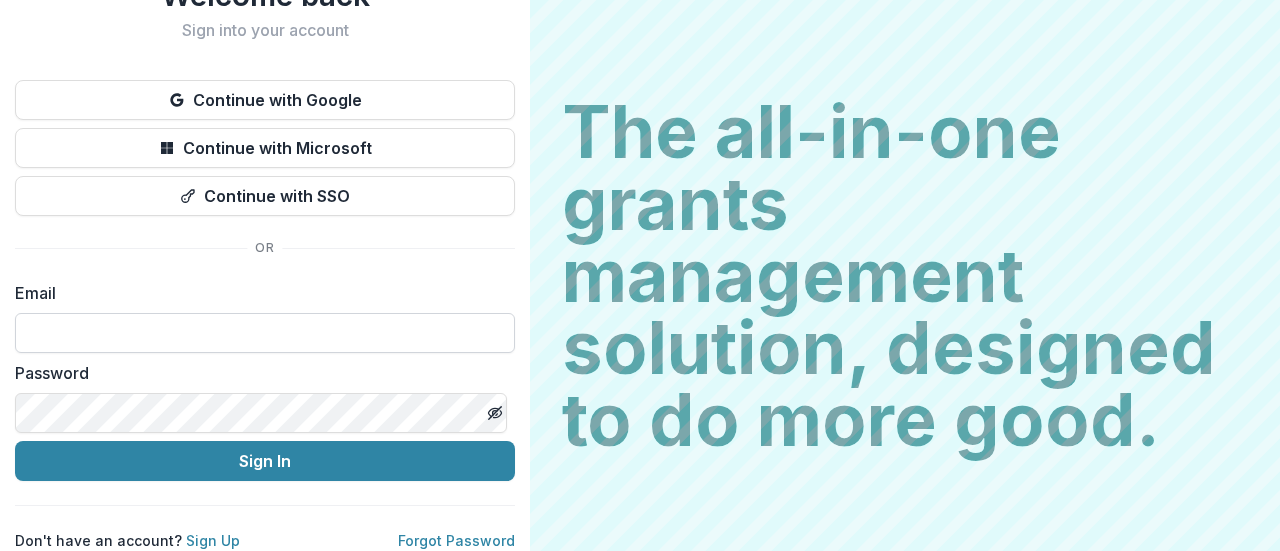 click at bounding box center (265, 333) 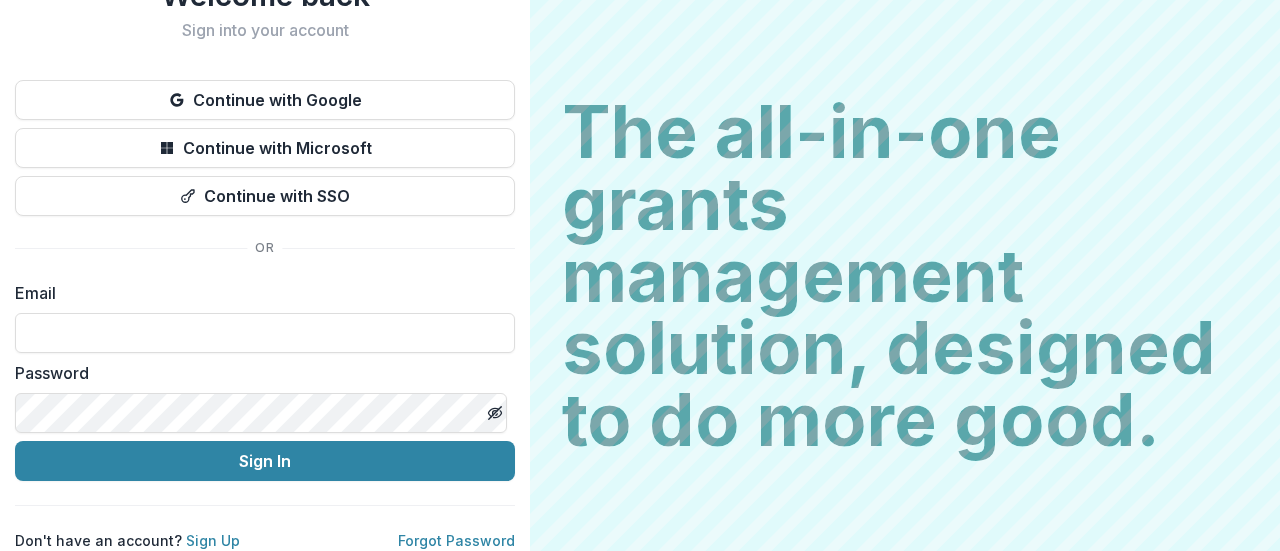 type on "**********" 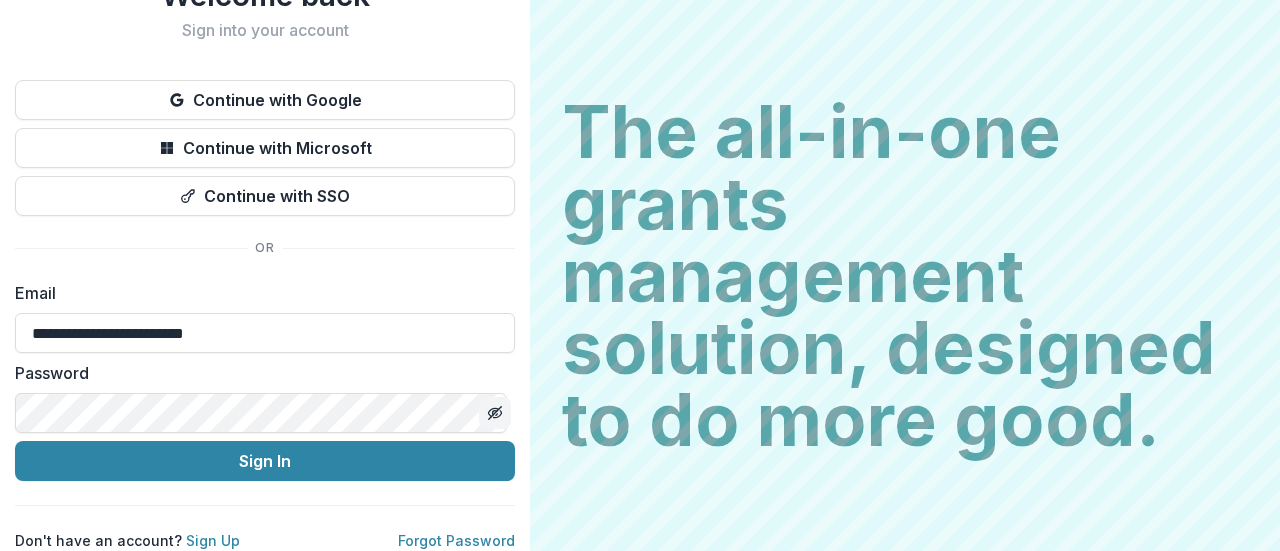 click 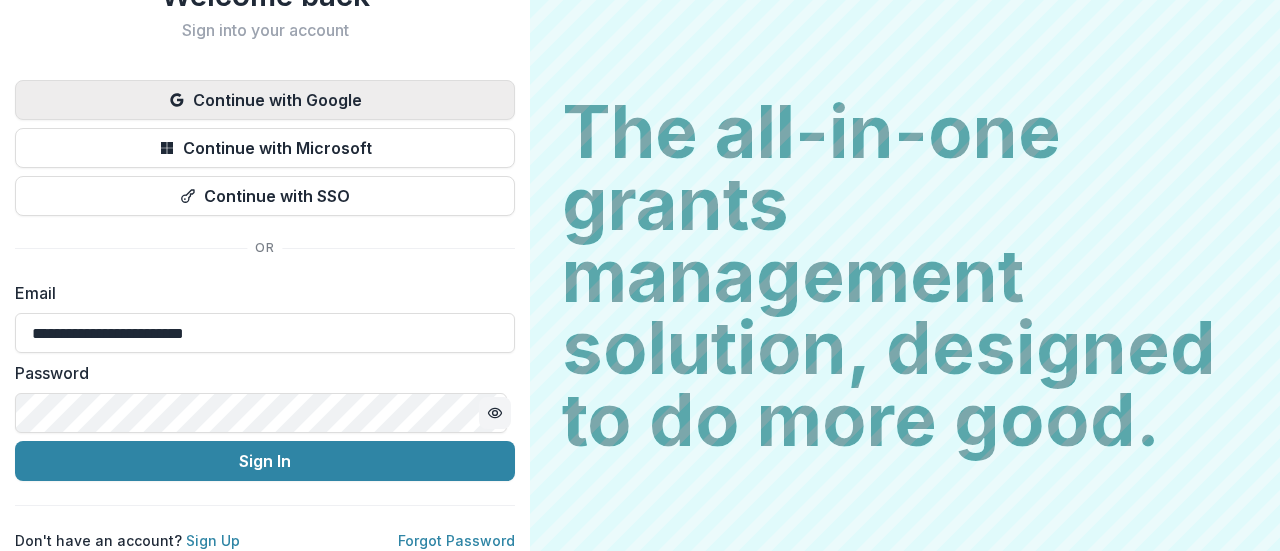 click on "Continue with Google" at bounding box center (265, 100) 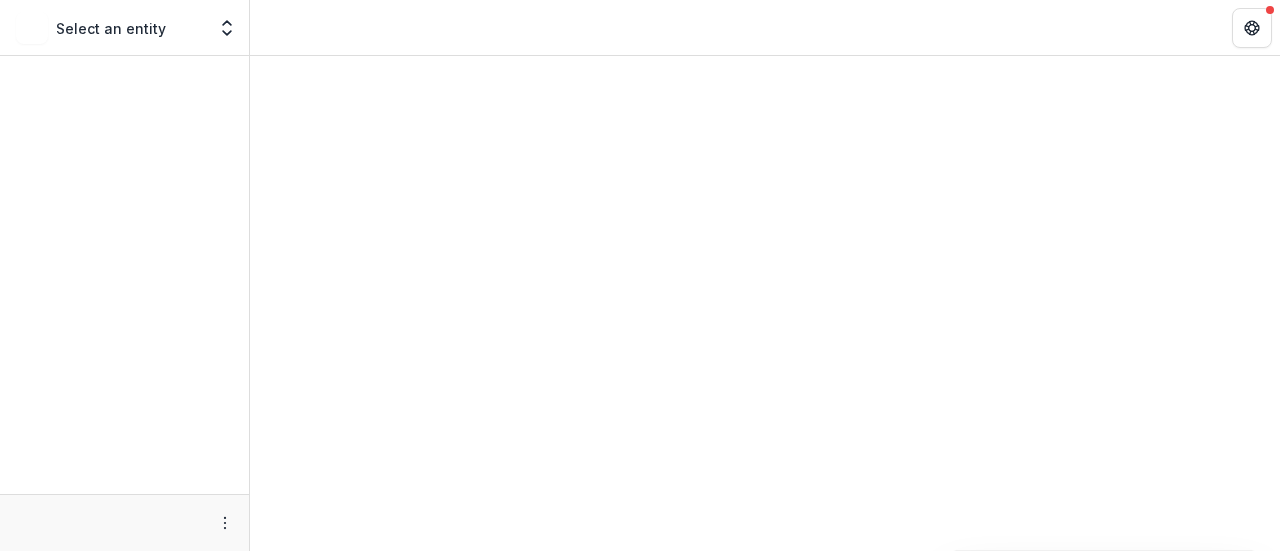 scroll, scrollTop: 0, scrollLeft: 0, axis: both 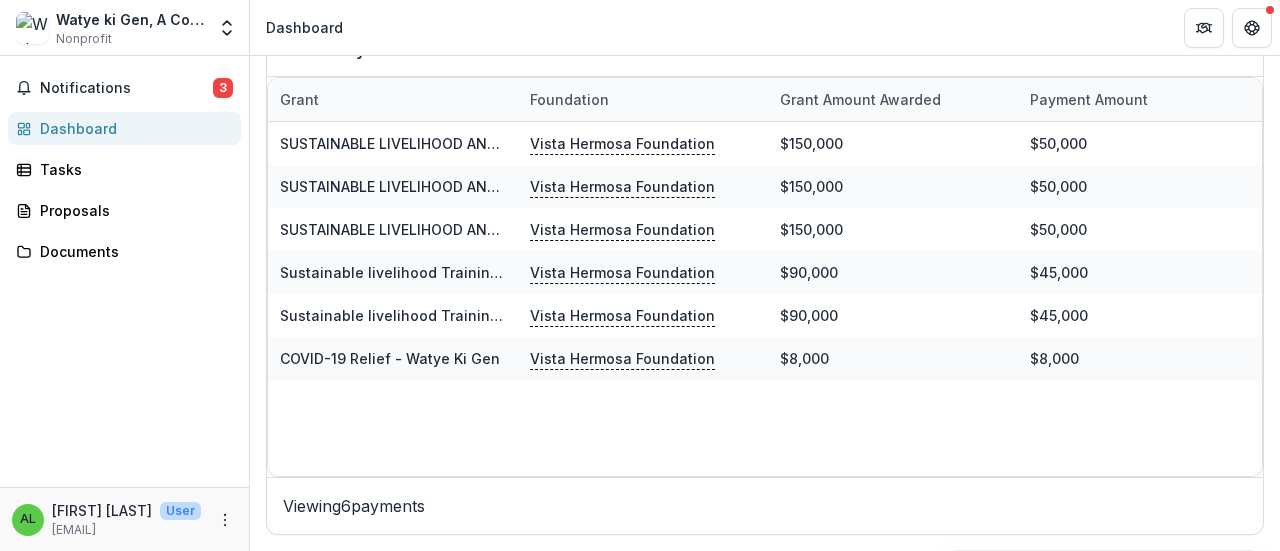 click on "[EMAIL]" at bounding box center [126, 530] 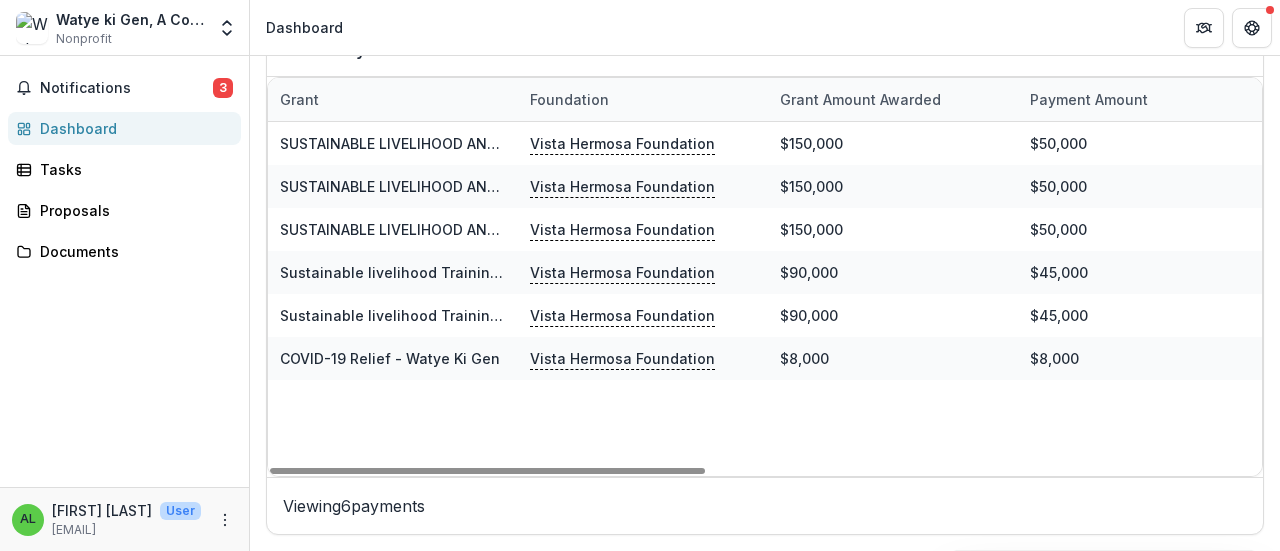 scroll, scrollTop: 400, scrollLeft: 0, axis: vertical 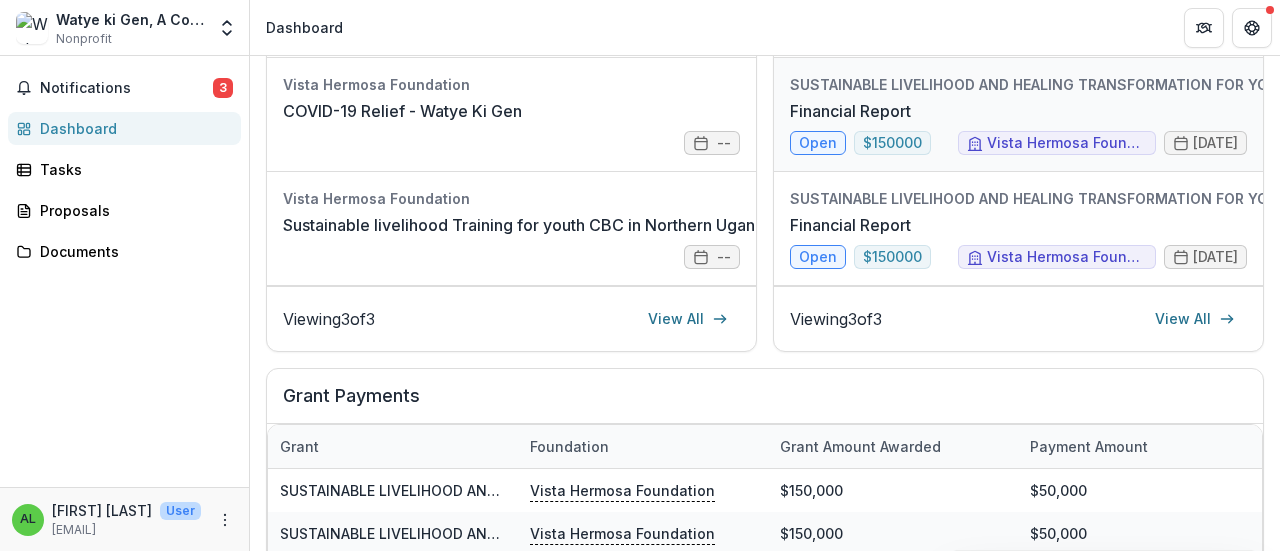 click on "Financial Report" at bounding box center (850, 111) 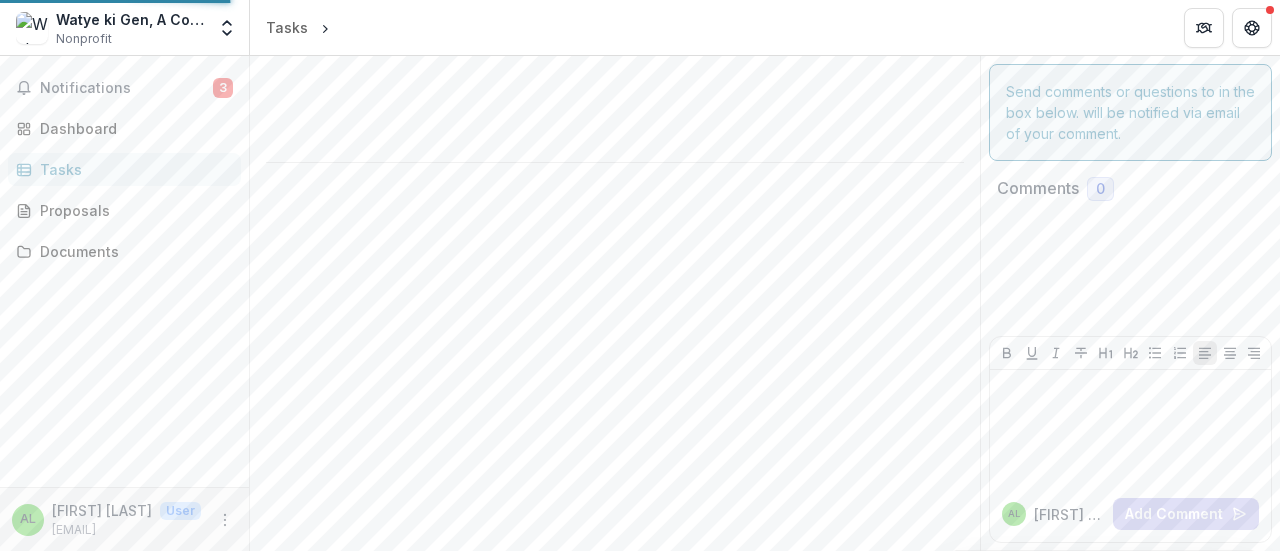 scroll, scrollTop: 0, scrollLeft: 0, axis: both 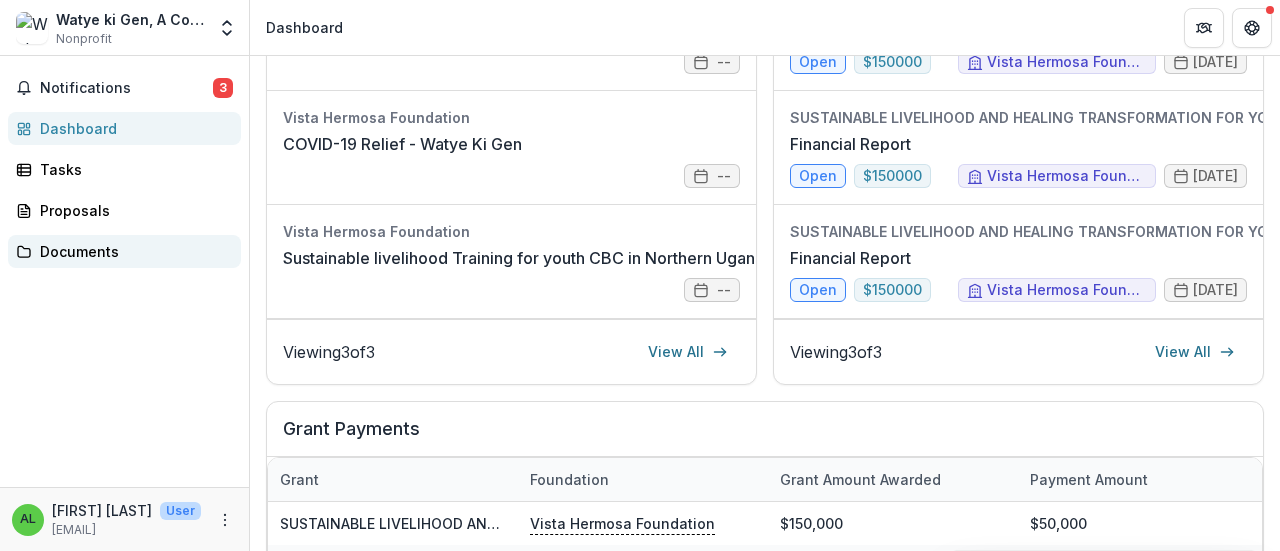 click on "Documents" at bounding box center [132, 251] 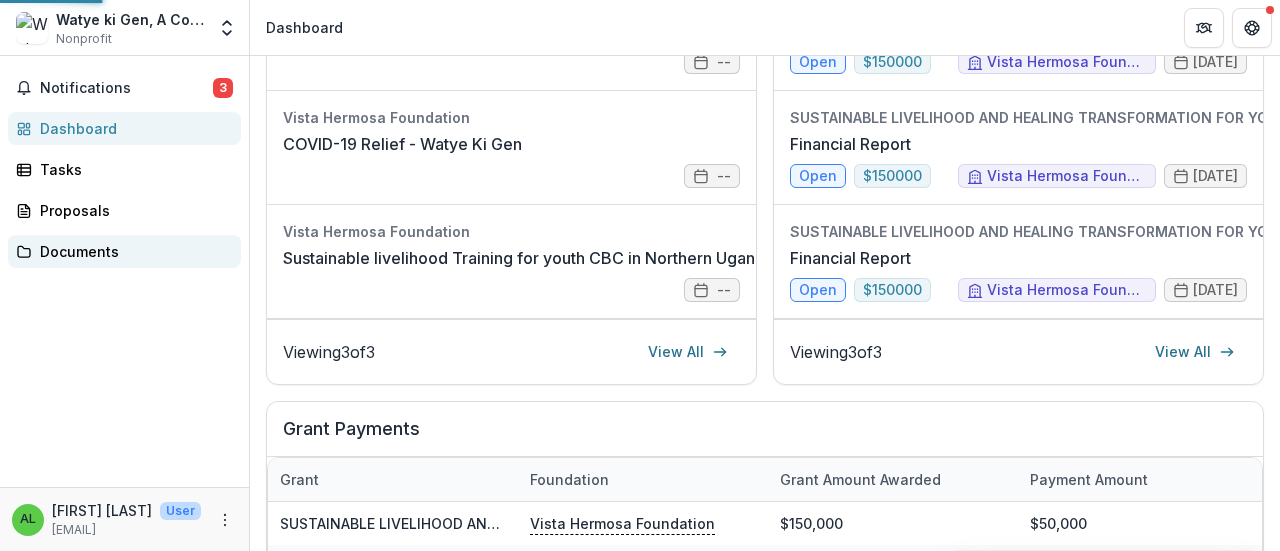scroll, scrollTop: 0, scrollLeft: 0, axis: both 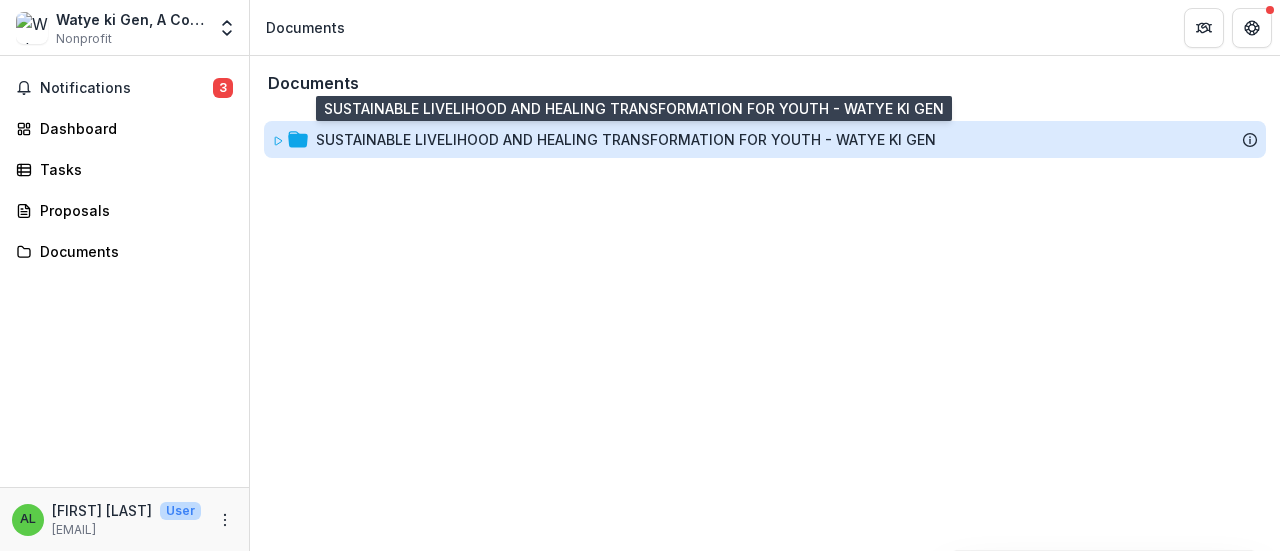 click on "SUSTAINABLE LIVELIHOOD AND HEALING TRANSFORMATION  FOR YOUTH - WATYE KI GEN" at bounding box center [626, 139] 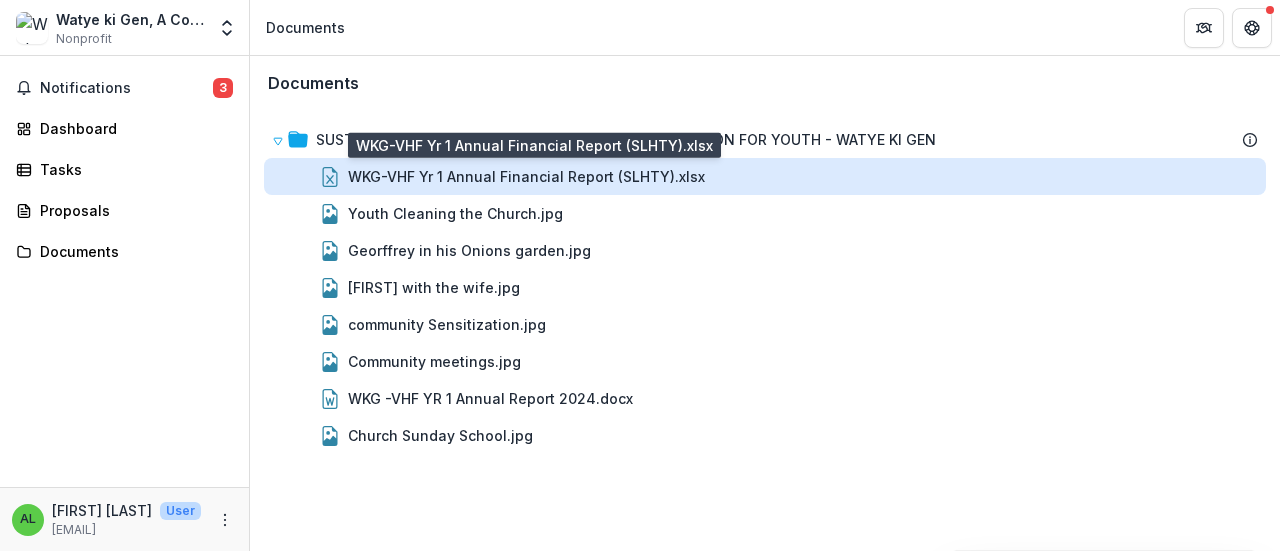 click on "WKG-VHF Yr 1 Annual Financial Report (SLHTY).xlsx" at bounding box center [526, 176] 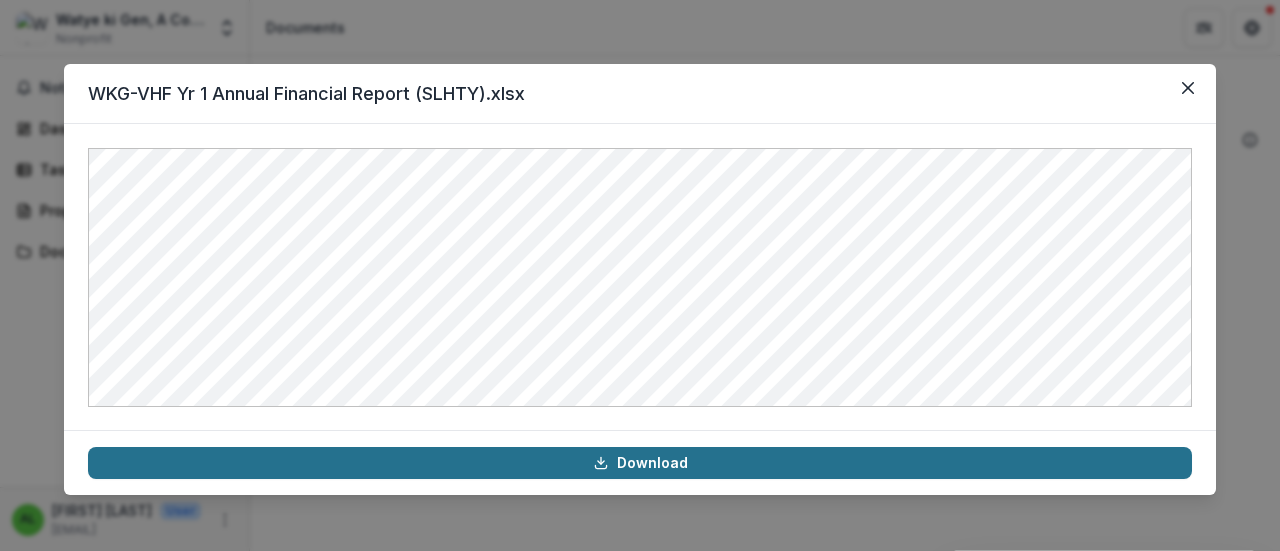 click 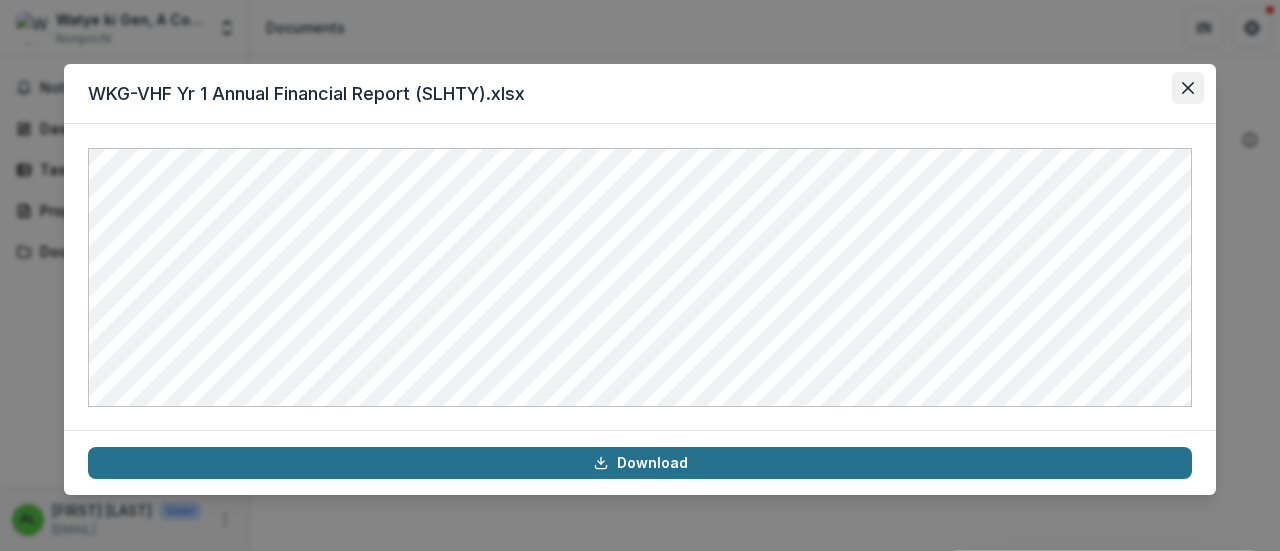 click 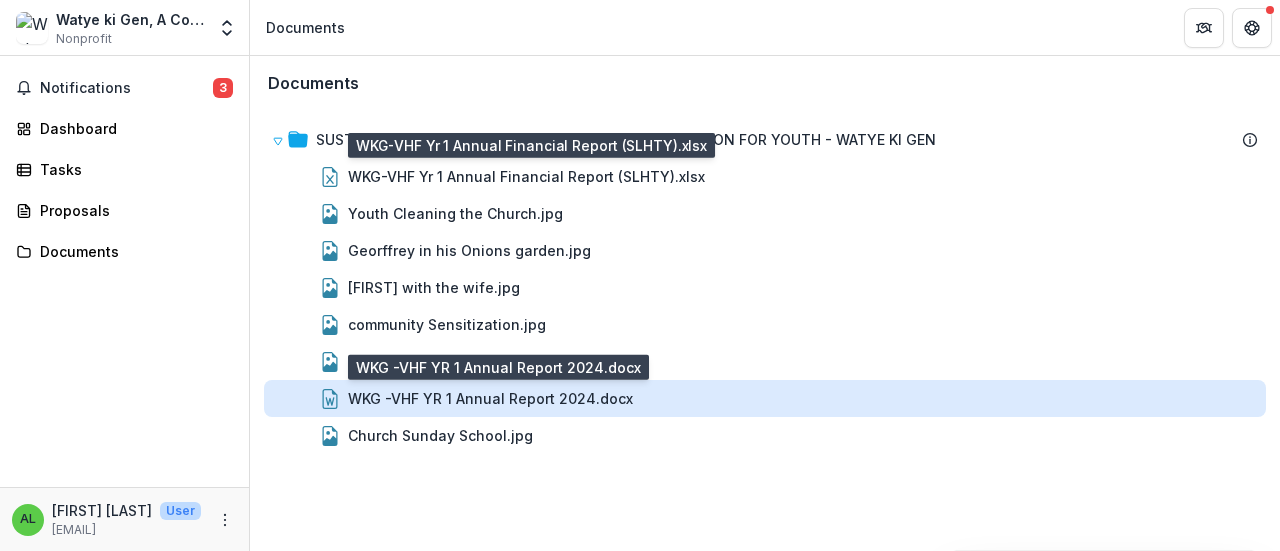 click on "WKG -VHF YR 1 Annual Report 2024.docx" at bounding box center [490, 398] 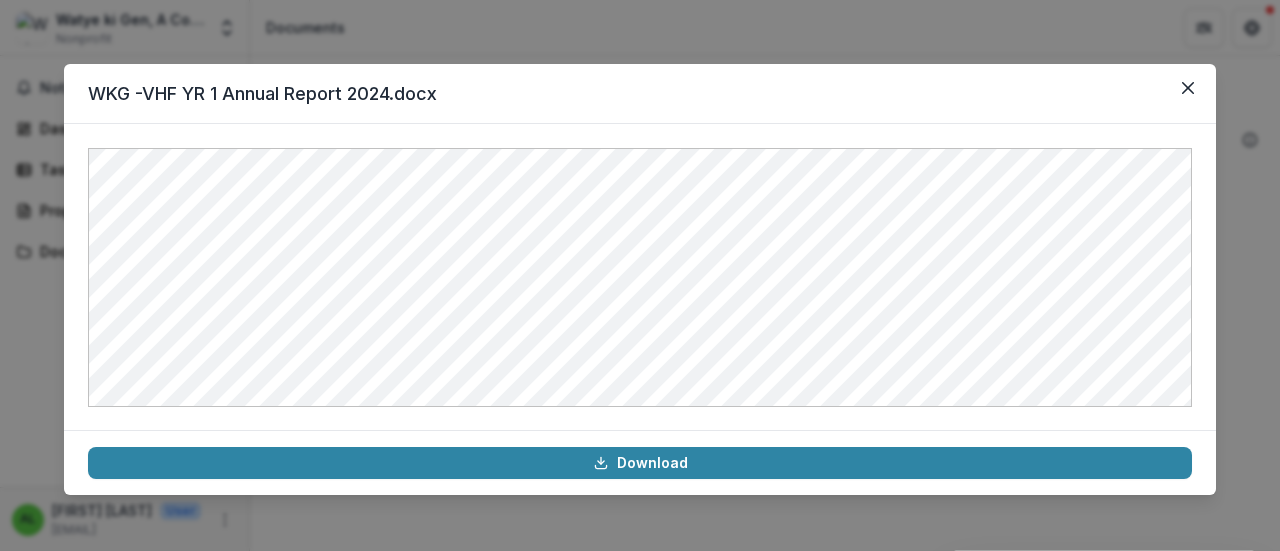 click on "WKG -VHF YR 1 Annual Report 2024.docx" at bounding box center (640, 94) 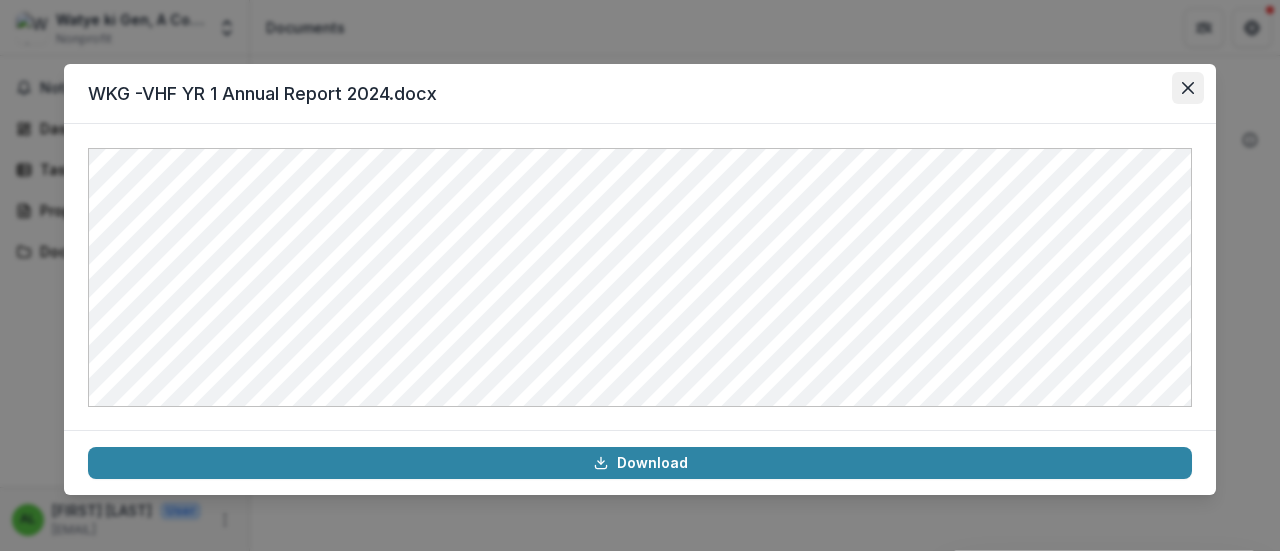 click at bounding box center (1188, 88) 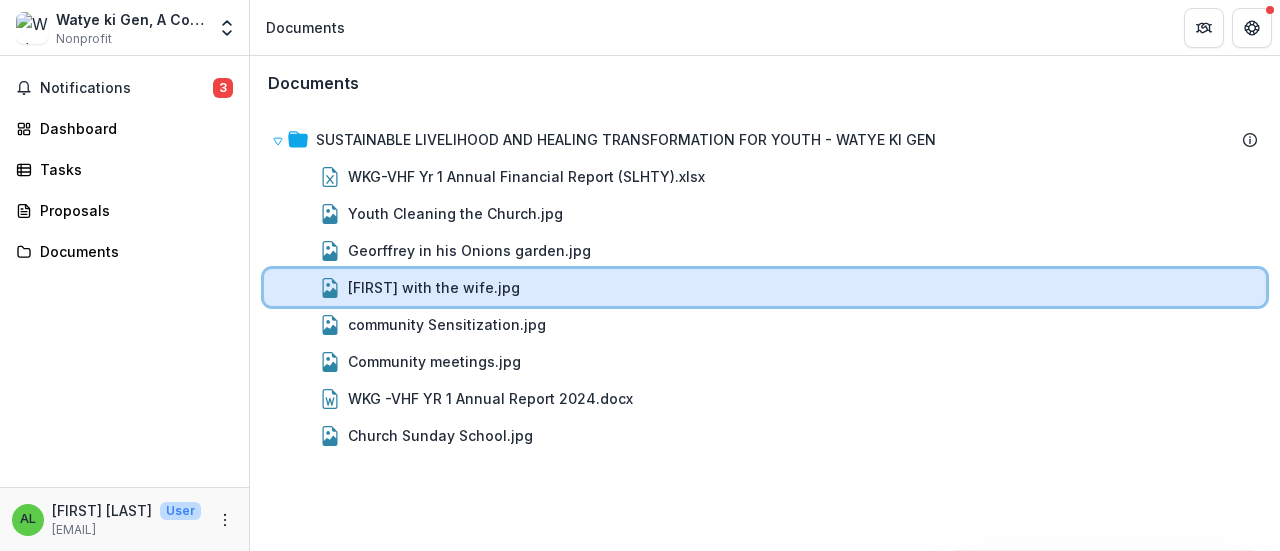 click on "[FIRST] with the wife.jpg" at bounding box center (803, 287) 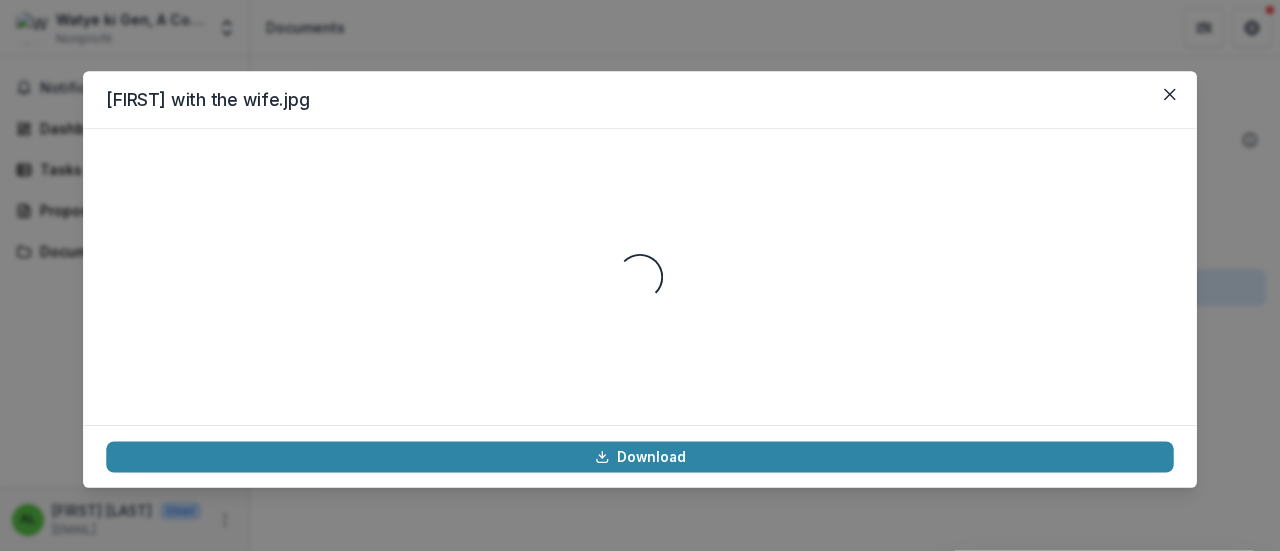 click on "Loading..." at bounding box center (639, 276) 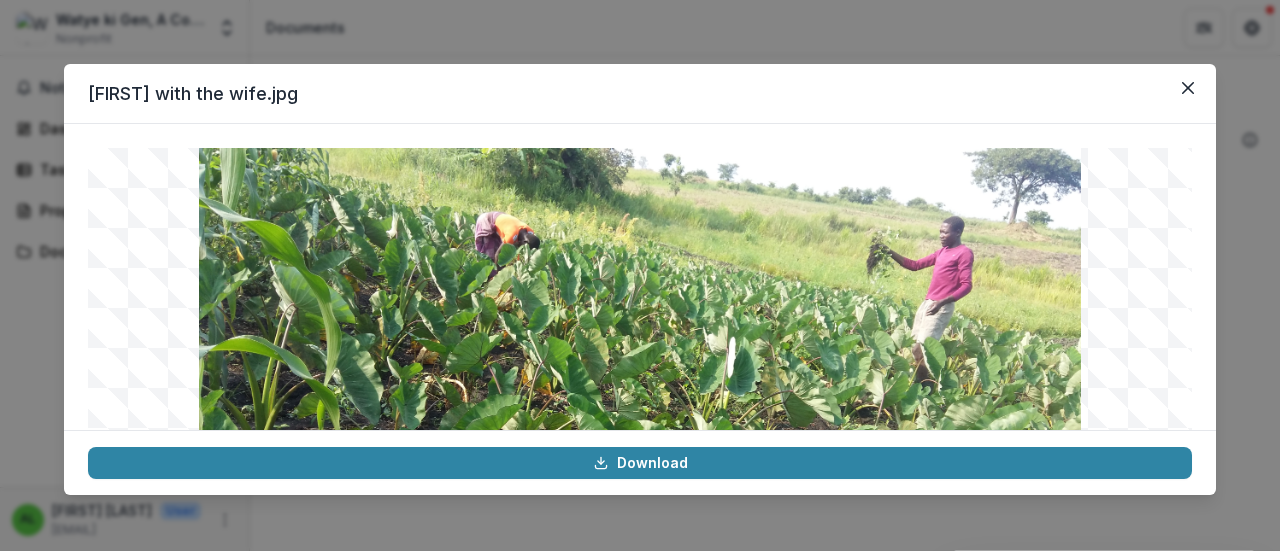 click at bounding box center [640, 277] 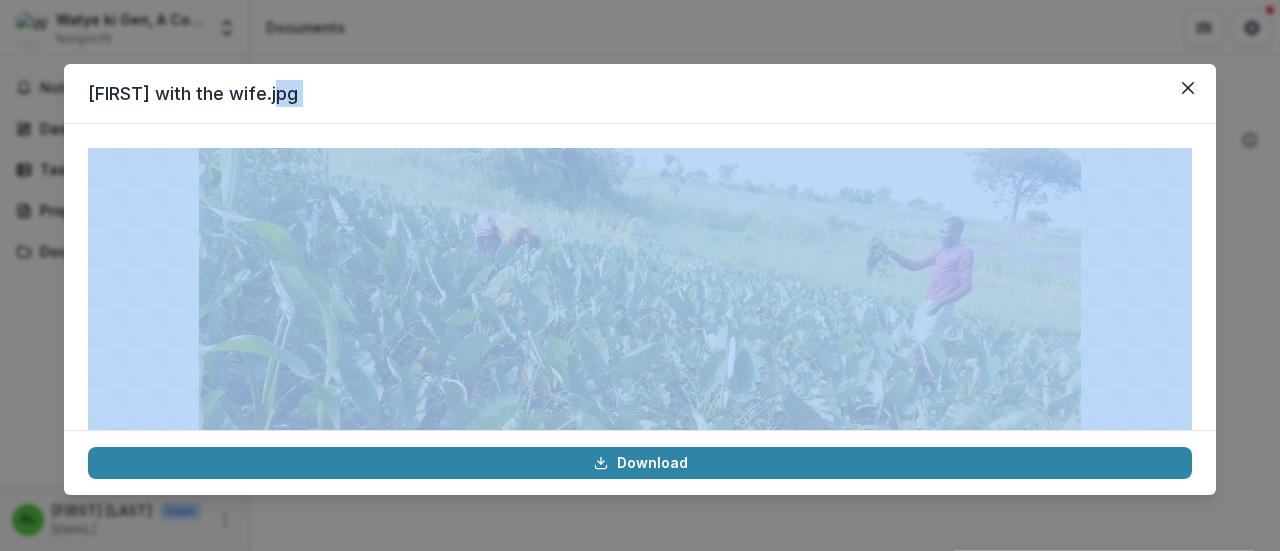 click at bounding box center [640, 277] 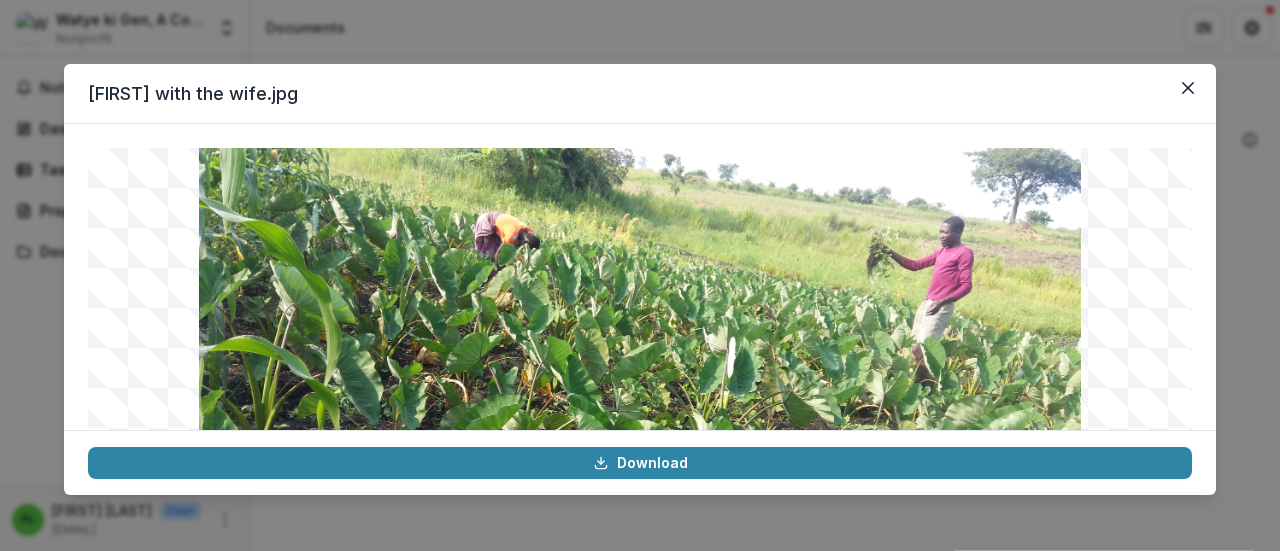 click at bounding box center (640, 277) 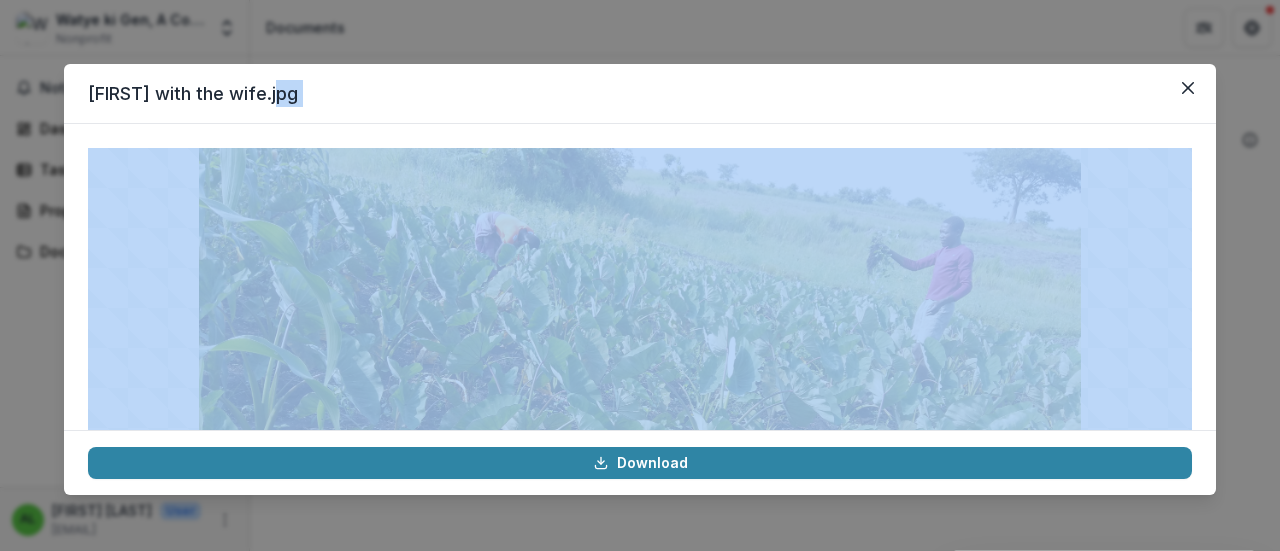 click at bounding box center (640, 277) 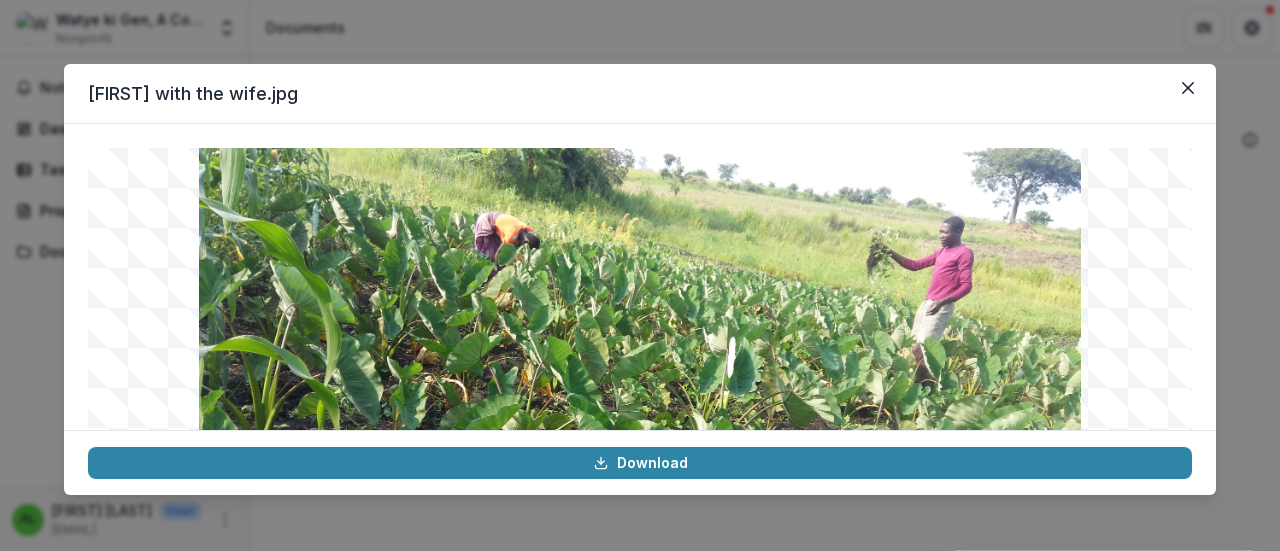 click at bounding box center (640, 277) 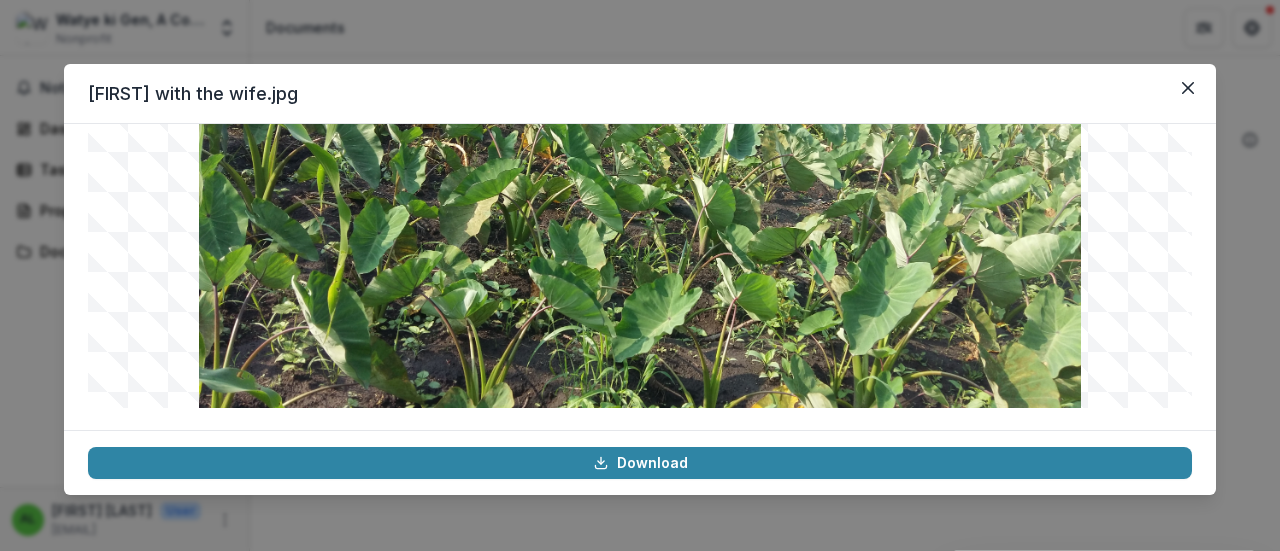 scroll, scrollTop: 0, scrollLeft: 0, axis: both 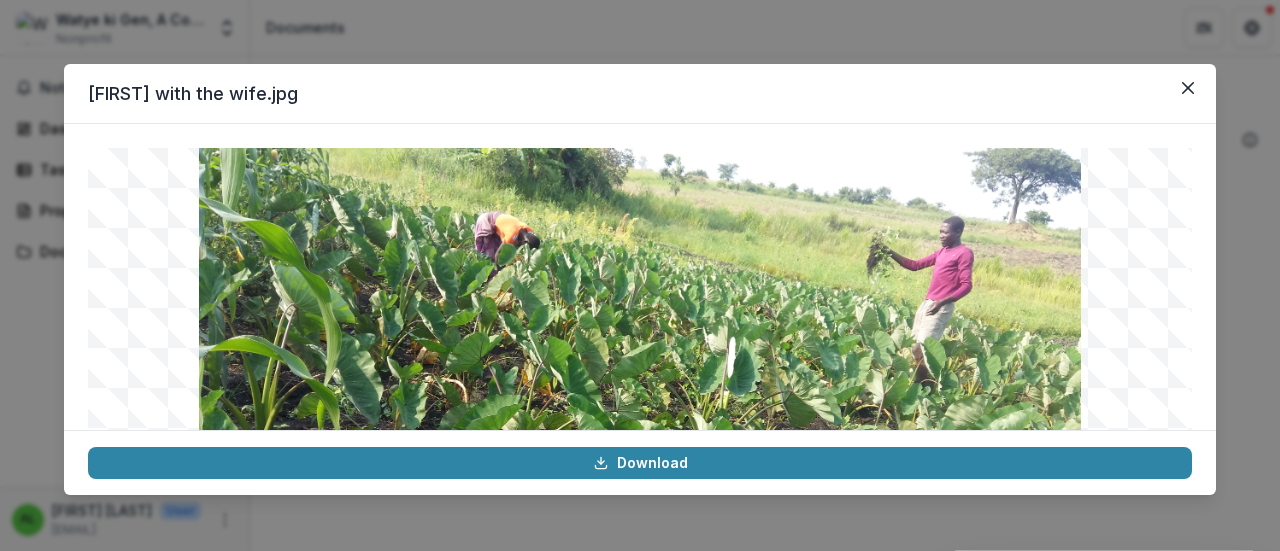 click at bounding box center [640, 396] 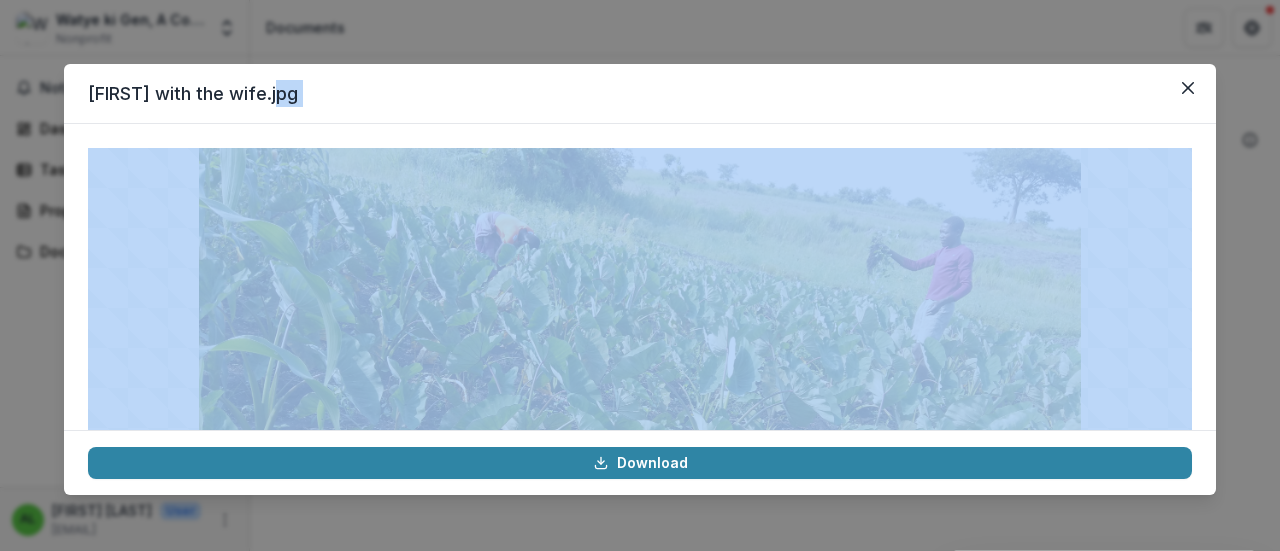 click on "Download" at bounding box center [640, 462] 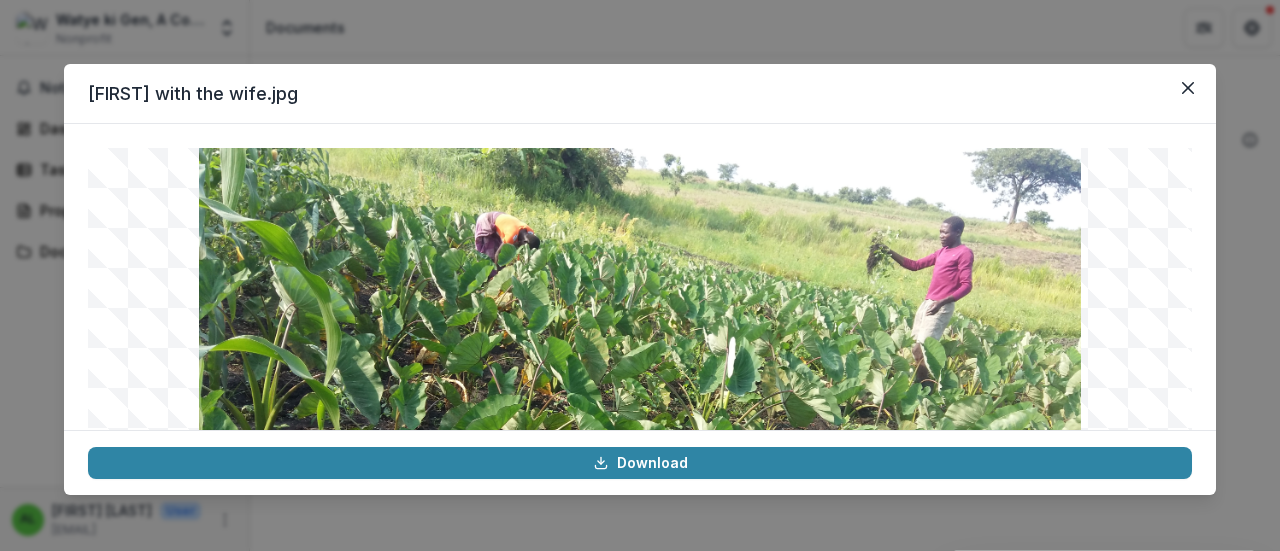 click on "Download" at bounding box center [640, 462] 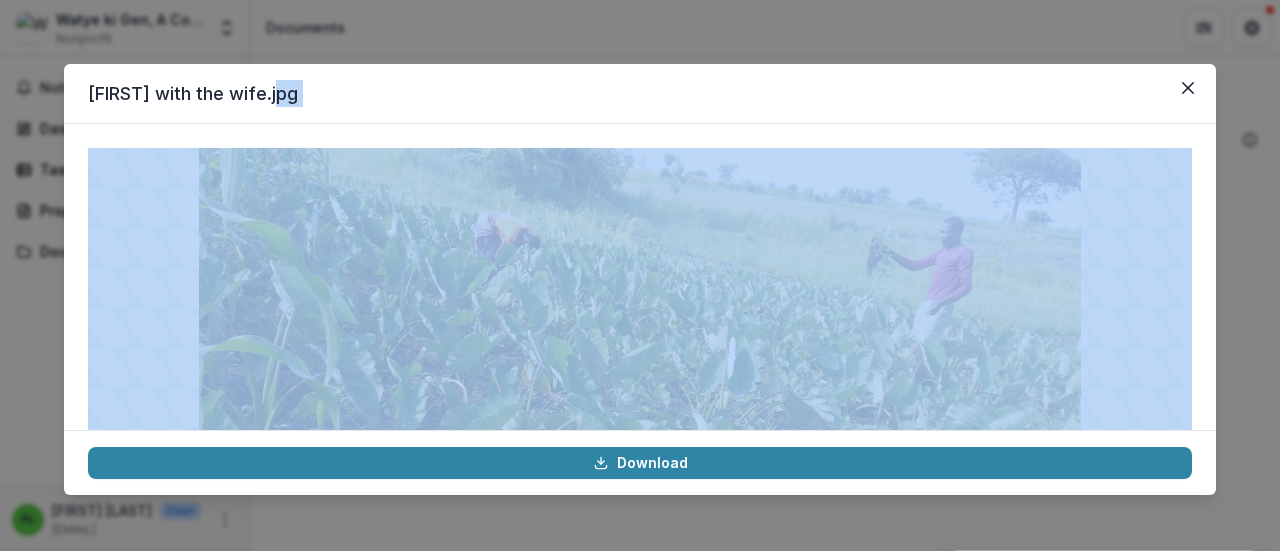 drag, startPoint x: 1206, startPoint y: 389, endPoint x: 1199, endPoint y: 123, distance: 266.0921 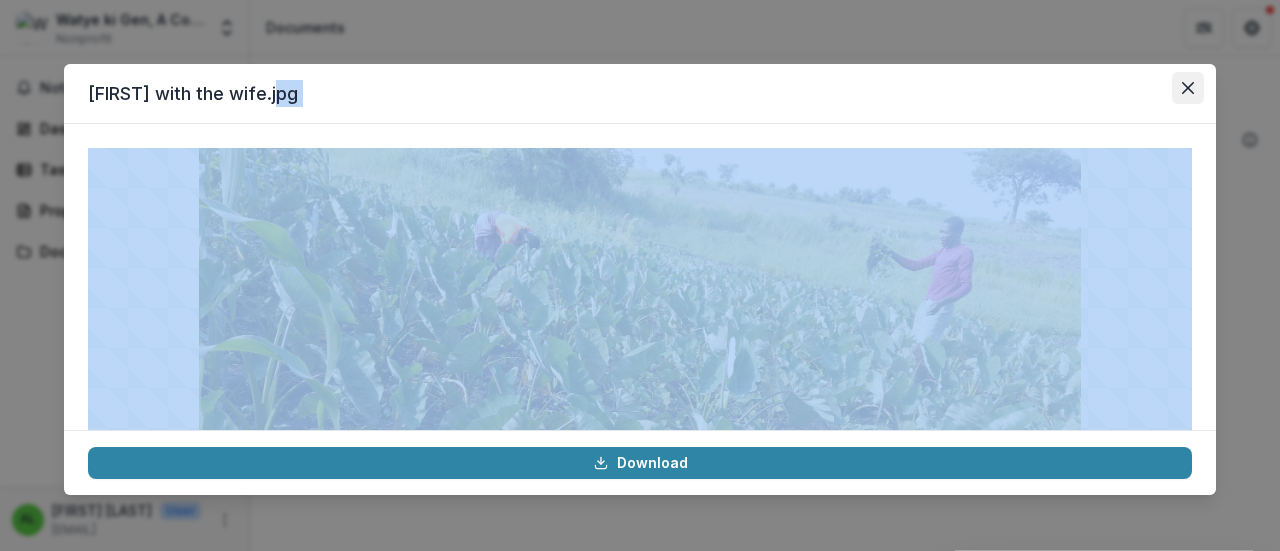 click 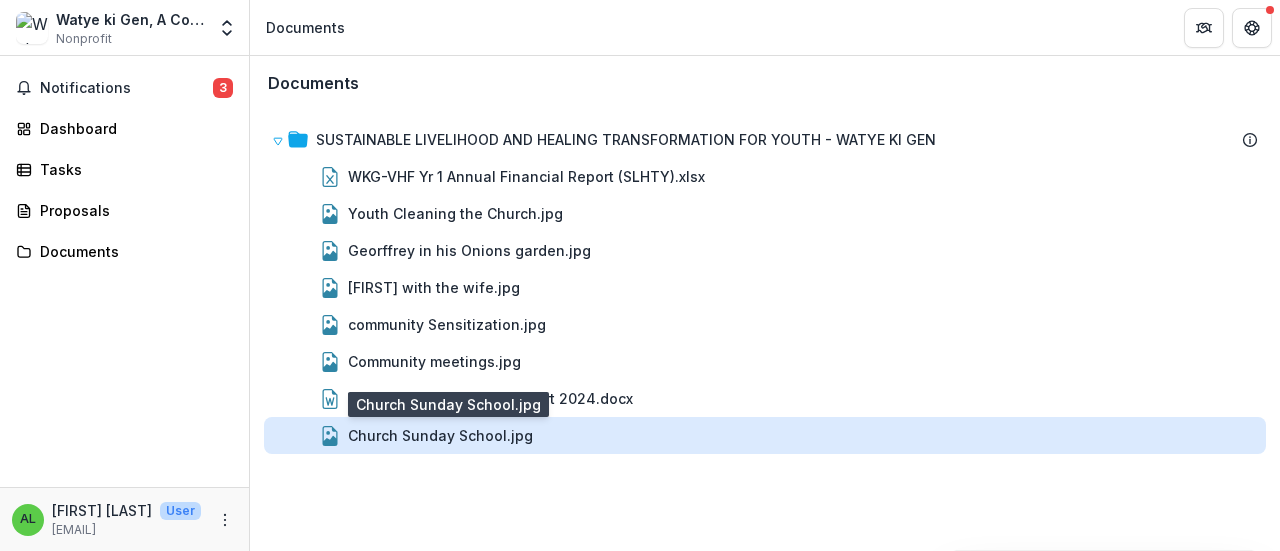 click on "Church Sunday School.jpg" at bounding box center [440, 435] 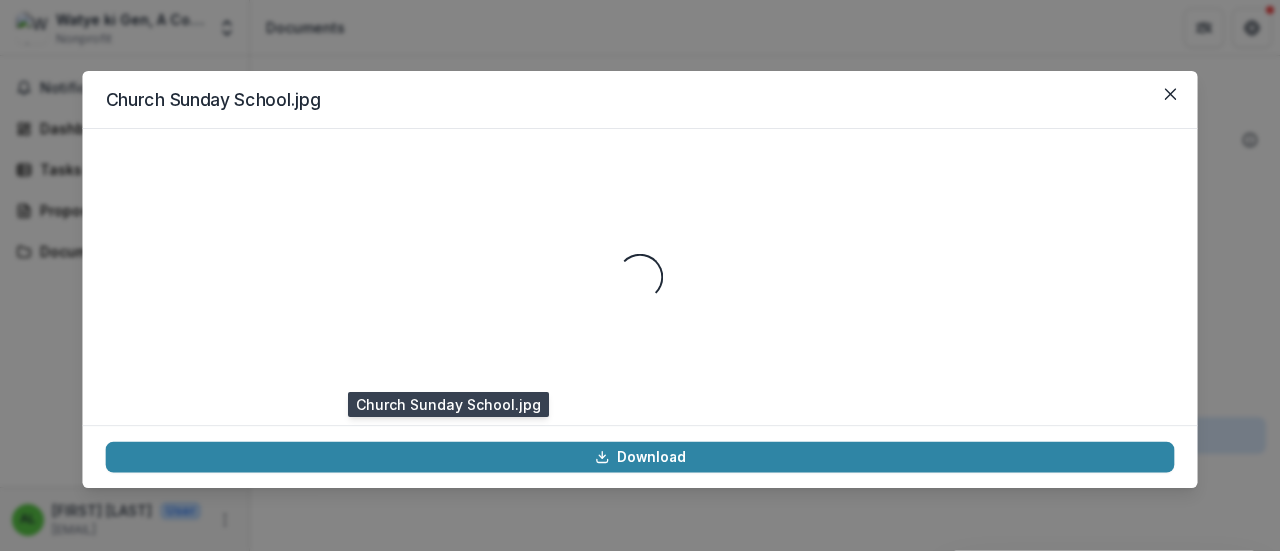 click on "Download" at bounding box center [639, 456] 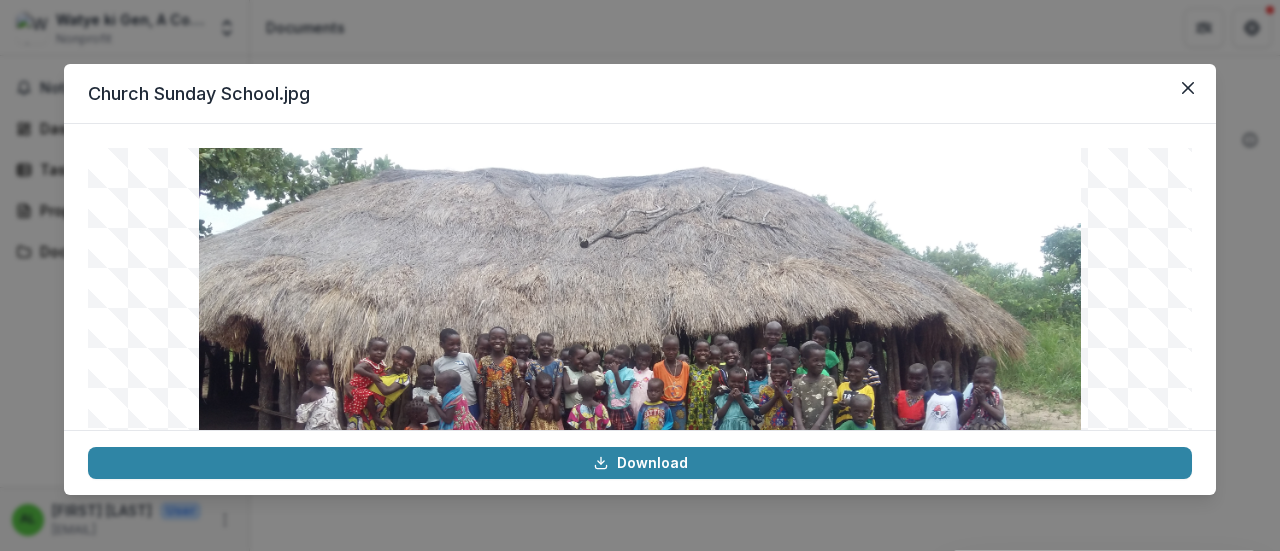 click at bounding box center [640, 277] 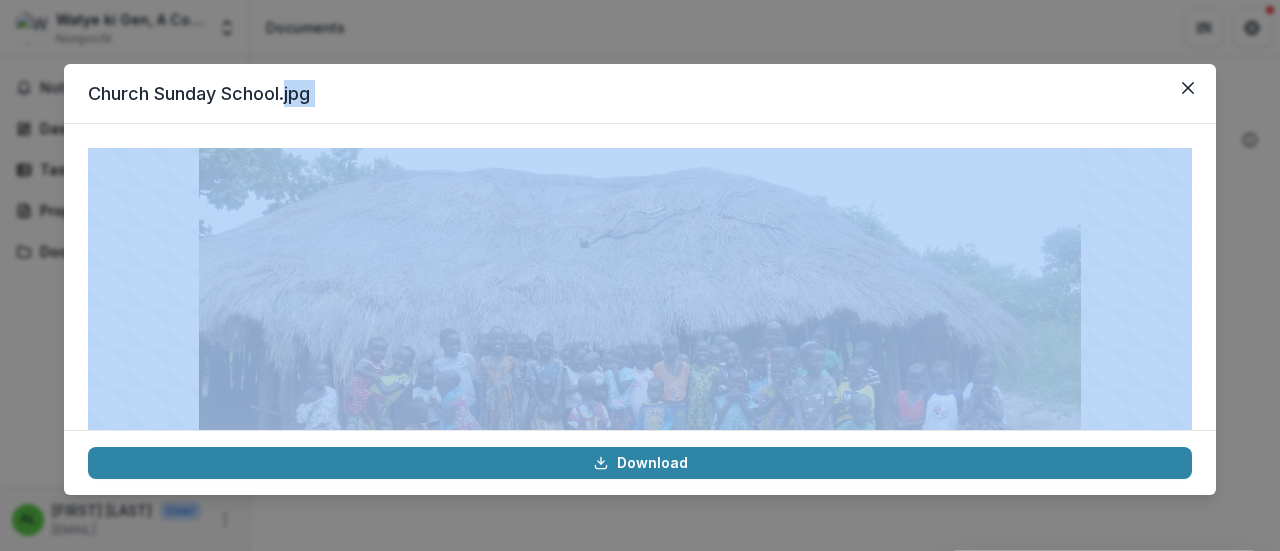 click at bounding box center [640, 277] 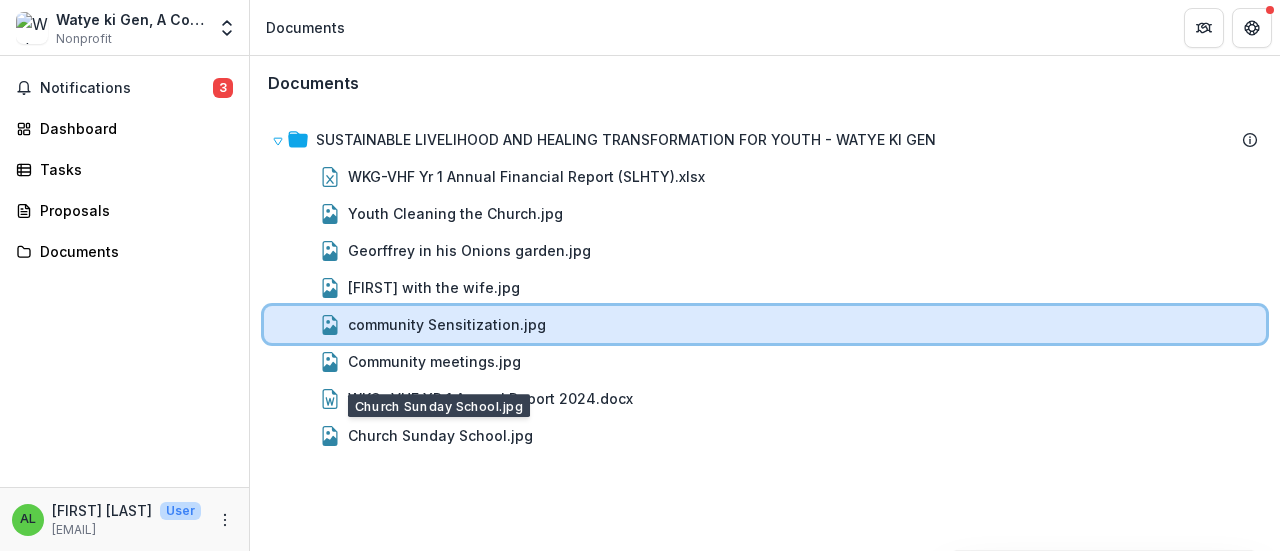 click on "community Sensitization.jpg" at bounding box center [803, 324] 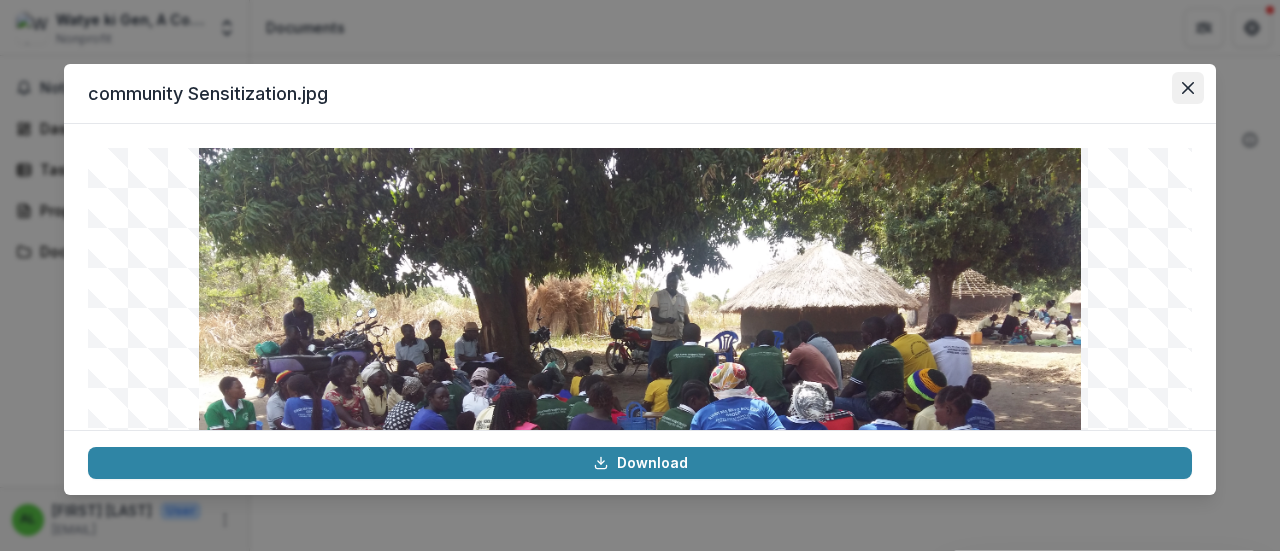 click 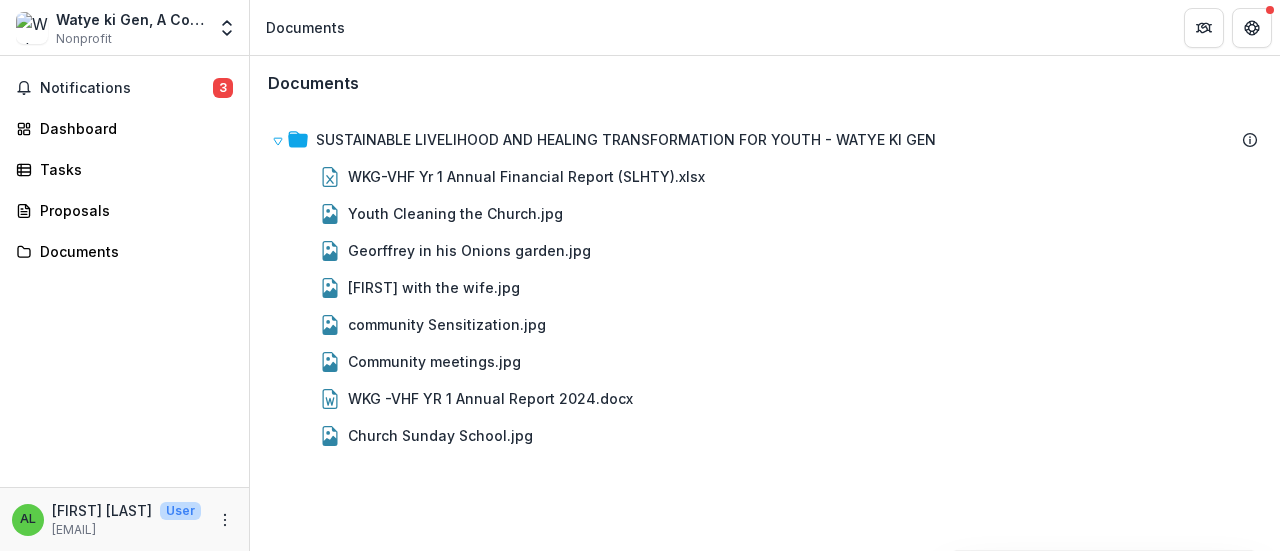 click on "Notifications 3 Dashboard Tasks Proposals Documents" at bounding box center (124, 271) 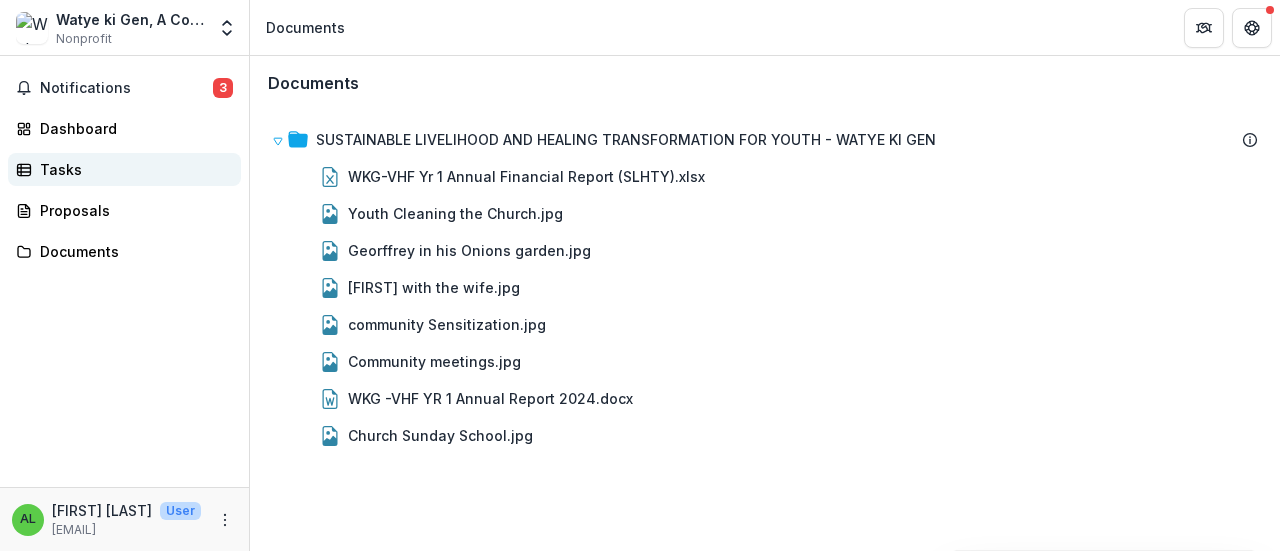 click on "Tasks" at bounding box center (132, 169) 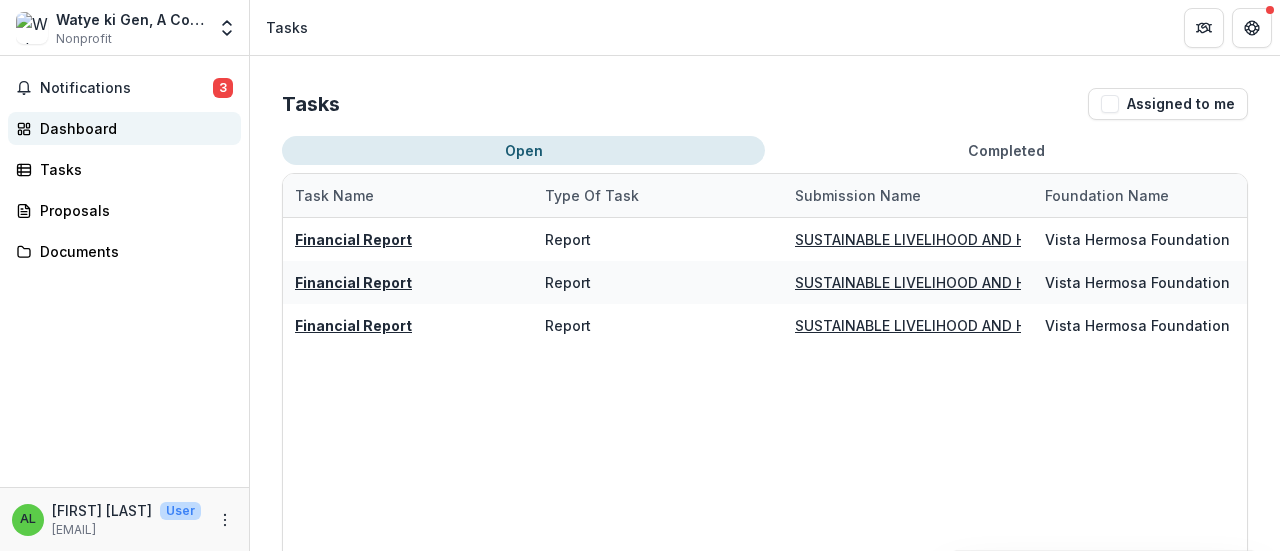 click on "Dashboard" at bounding box center [132, 128] 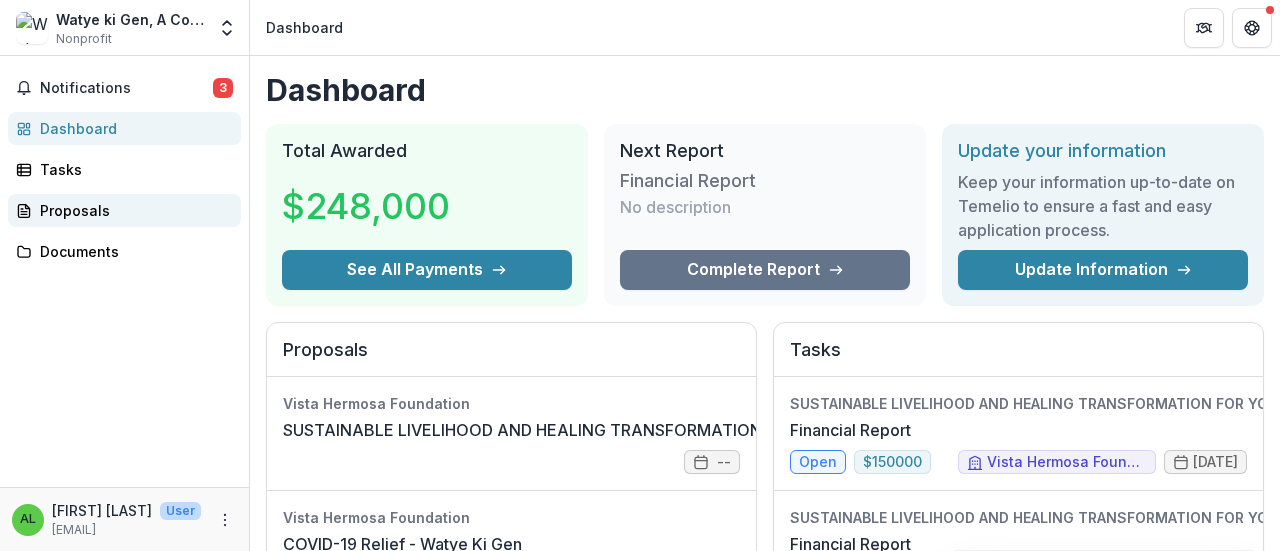 click on "Proposals" at bounding box center [132, 210] 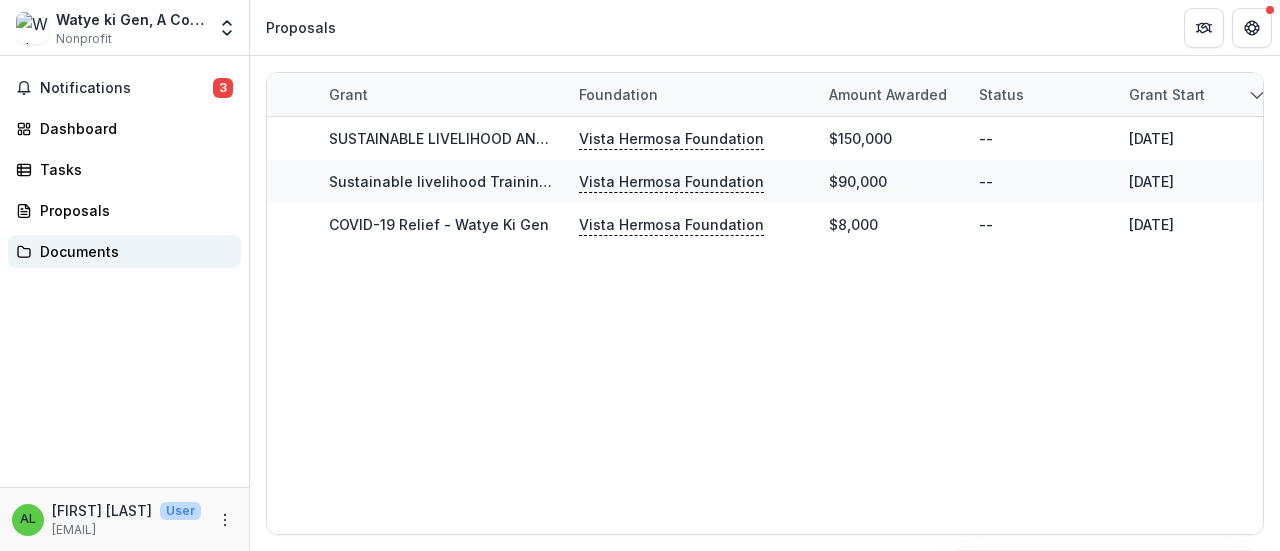 click on "Documents" at bounding box center [132, 251] 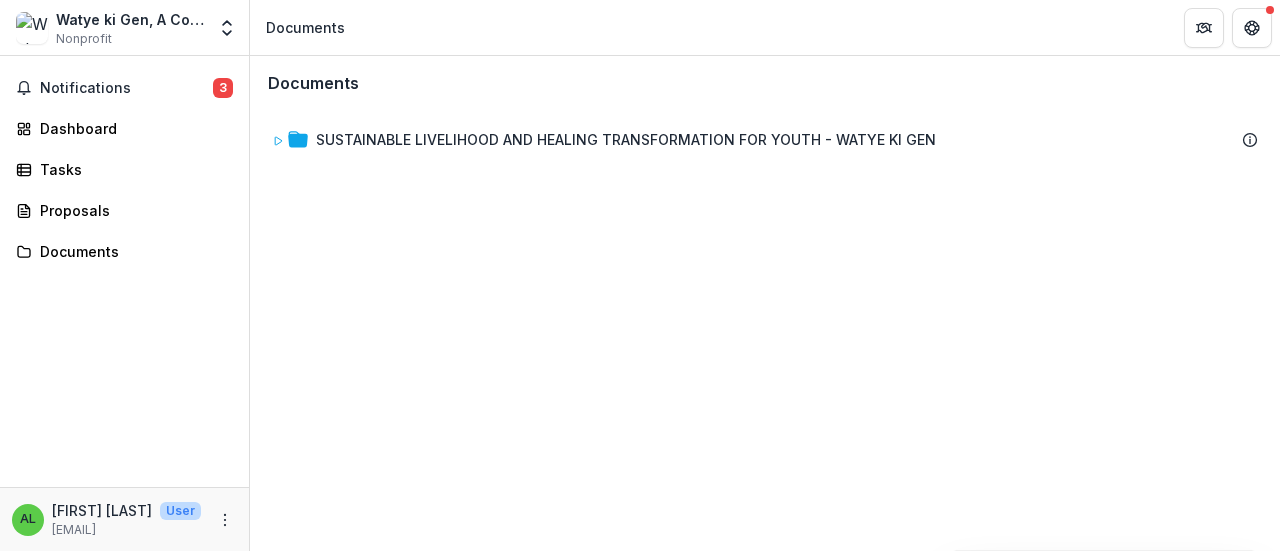 click on "SUSTAINABLE LIVELIHOOD AND HEALING TRANSFORMATION  FOR YOUTH - WATYE KI GEN" at bounding box center (765, 329) 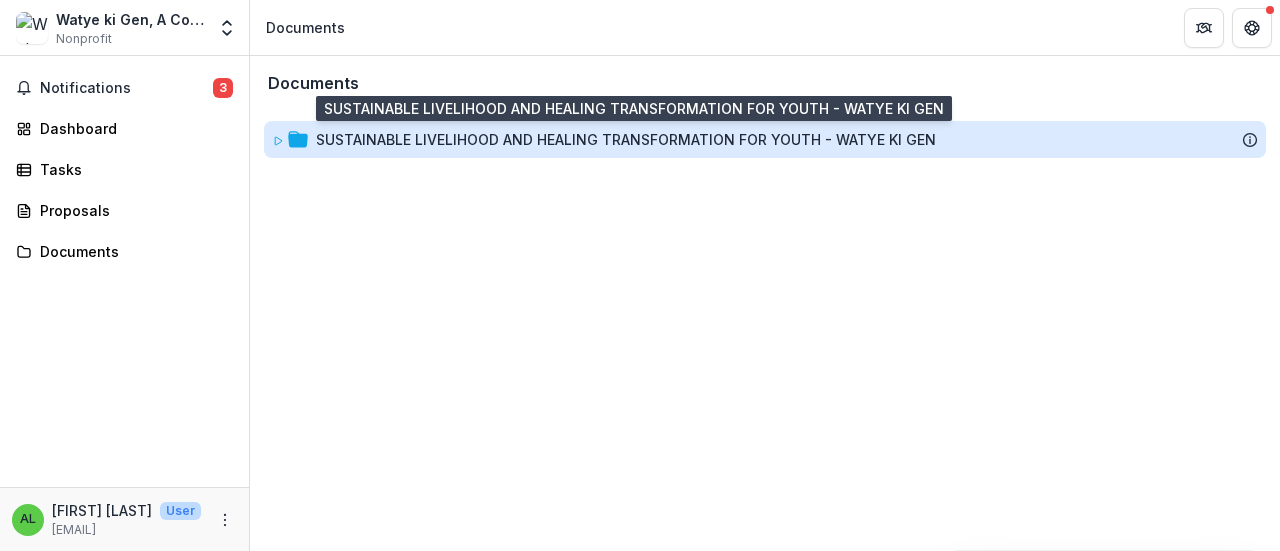 click on "SUSTAINABLE LIVELIHOOD AND HEALING TRANSFORMATION  FOR YOUTH - WATYE KI GEN" at bounding box center (626, 139) 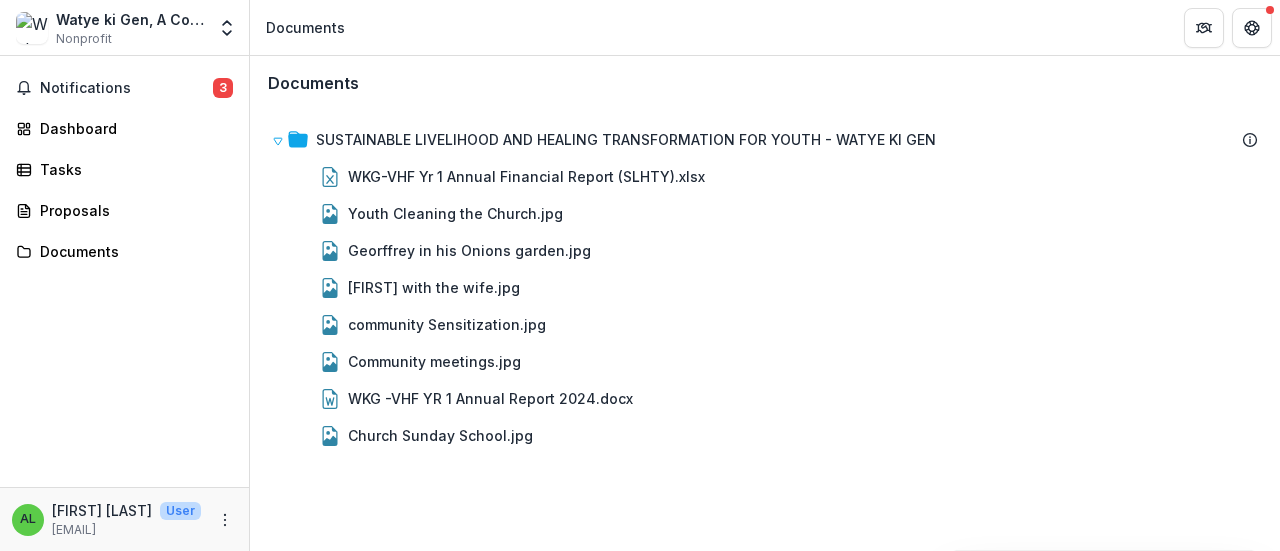 click on "Documents SUSTAINABLE LIVELIHOOD AND HEALING TRANSFORMATION  FOR YOUTH - WATYE KI GEN WKG-VHF Yr 1 Annual Financial Report (SLHTY).xlsx Youth Cleaning the Church.jpg Georffrey in his Onions garden.jpg [FIRST] with the wife.jpg community Sensitization.jpg Community meetings.jpg WKG -VHF YR 1 Annual Report 2024.docx Church Sunday School.jpg" at bounding box center [765, 303] 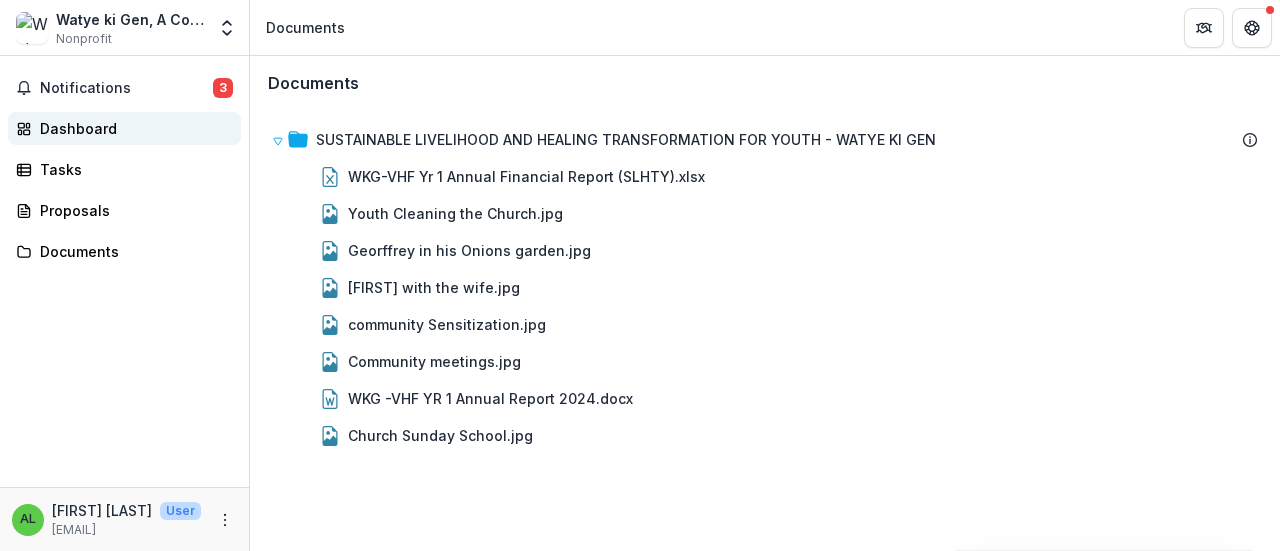 click on "Dashboard" at bounding box center (132, 128) 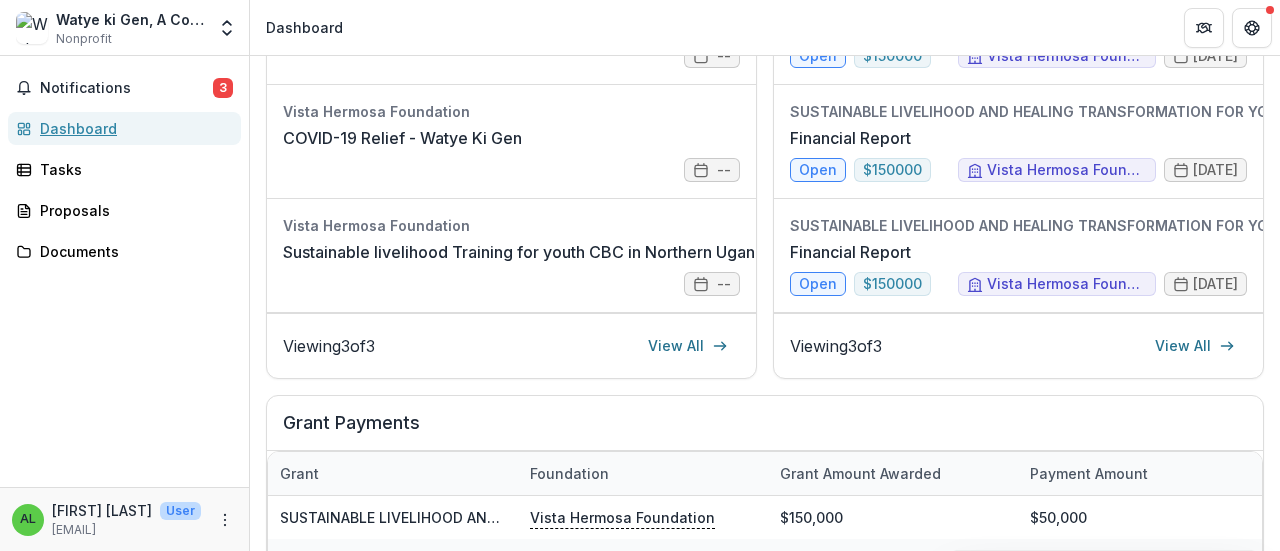 scroll, scrollTop: 404, scrollLeft: 0, axis: vertical 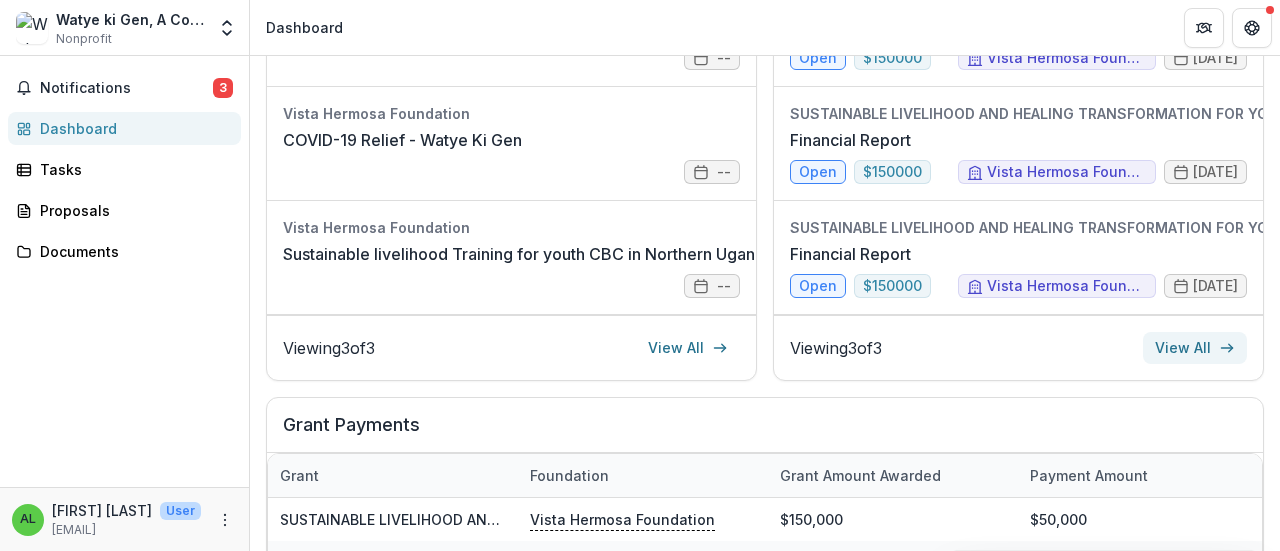 click on "View All" at bounding box center (1195, 348) 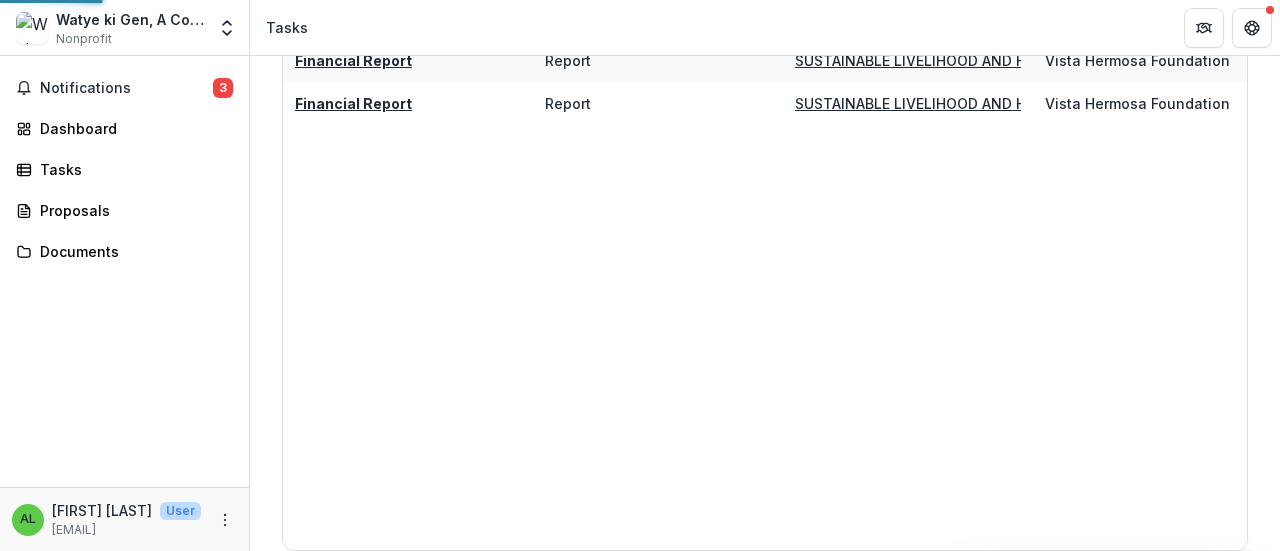 scroll, scrollTop: 221, scrollLeft: 0, axis: vertical 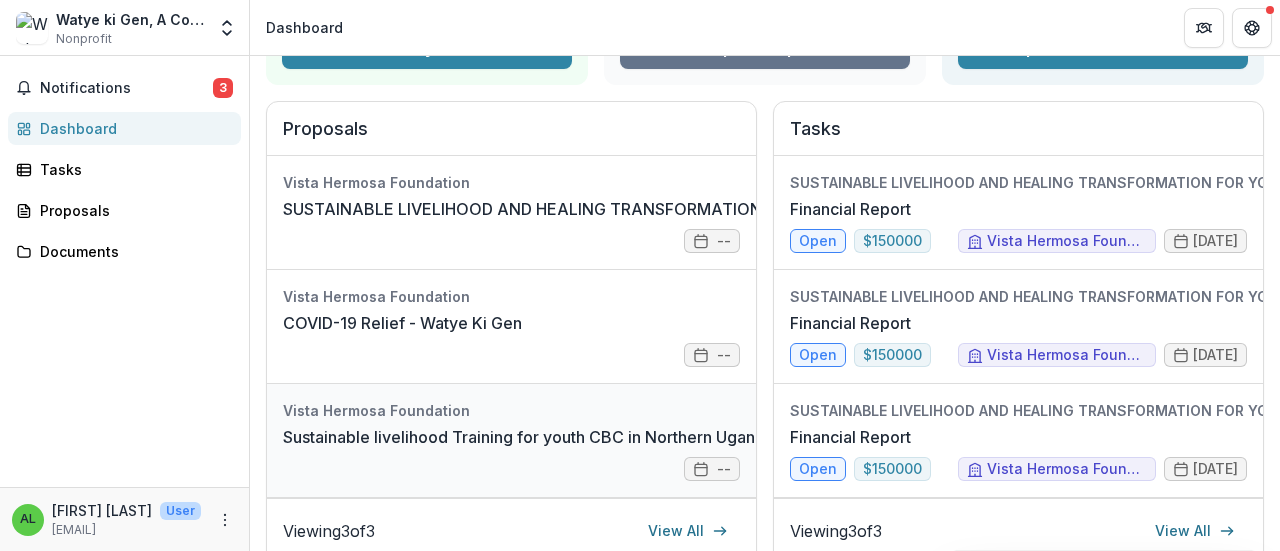 drag, startPoint x: 697, startPoint y: 467, endPoint x: 538, endPoint y: 454, distance: 159.53056 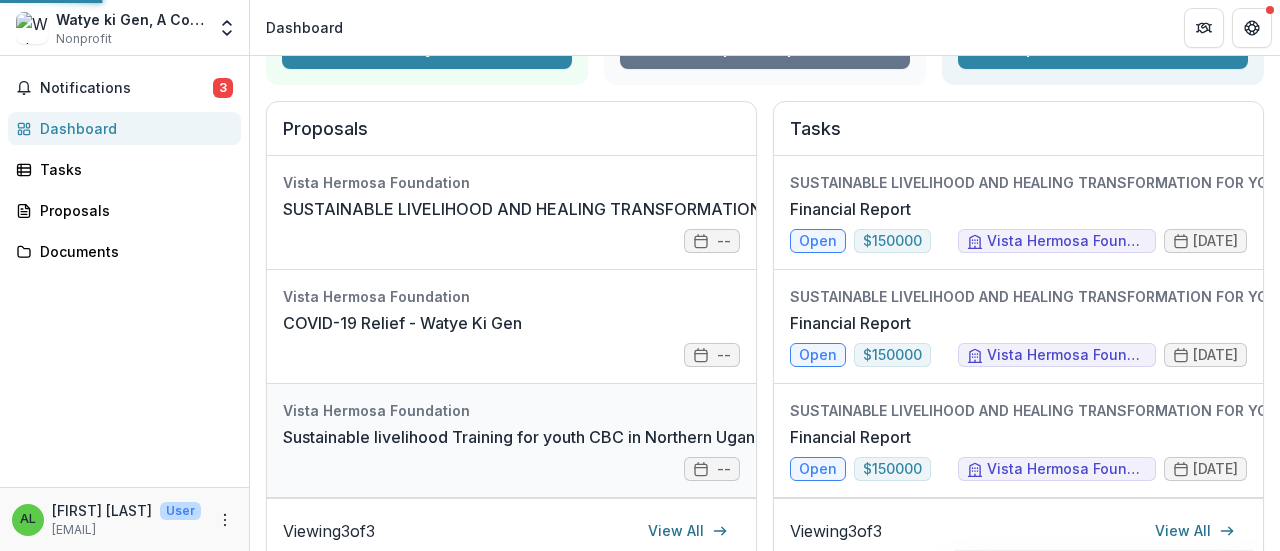 scroll, scrollTop: 0, scrollLeft: 0, axis: both 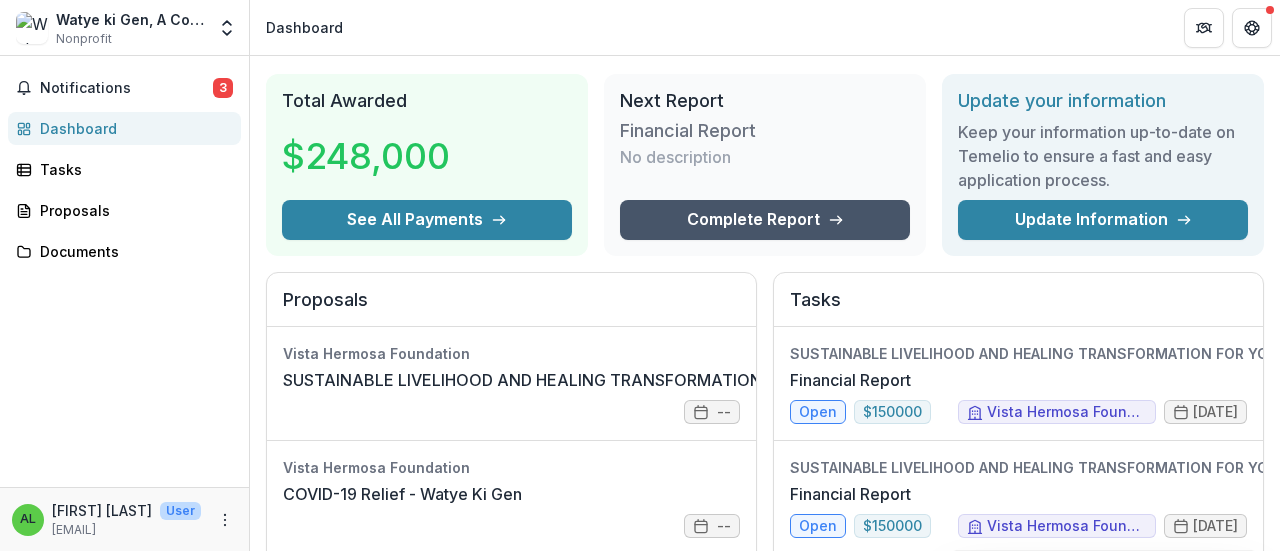 click on "Complete Report" at bounding box center (765, 220) 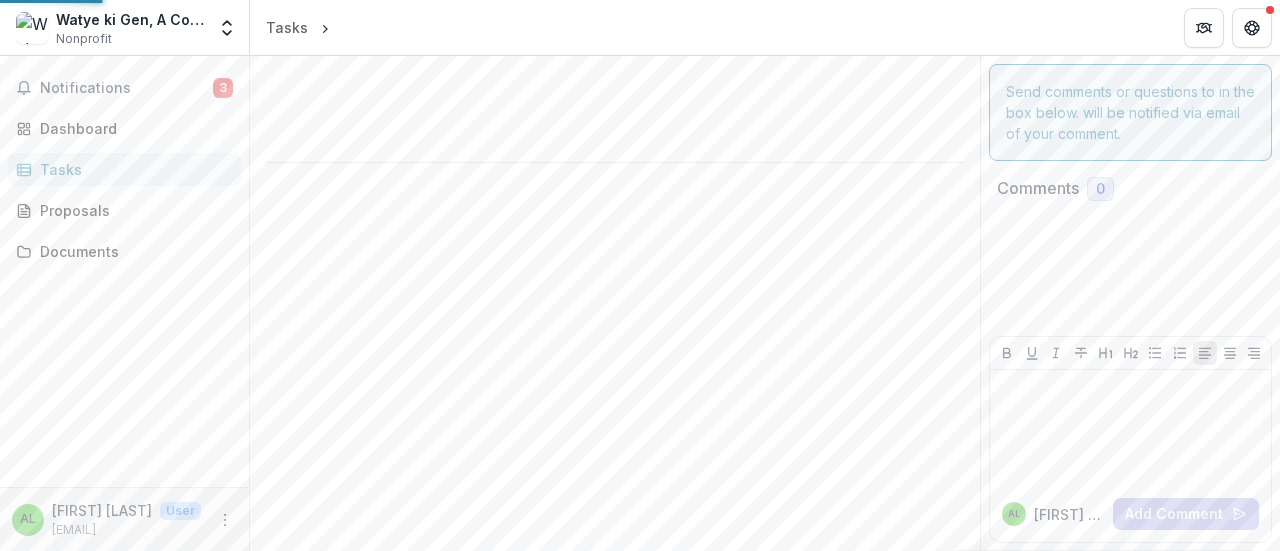 scroll, scrollTop: 0, scrollLeft: 0, axis: both 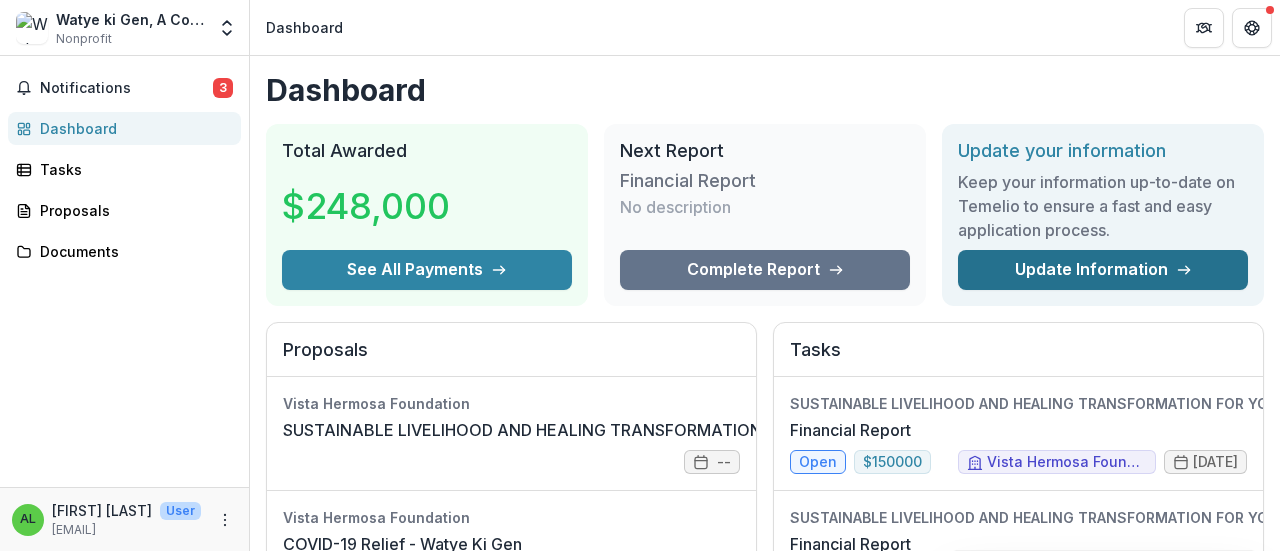 click on "Update Information" at bounding box center (1103, 270) 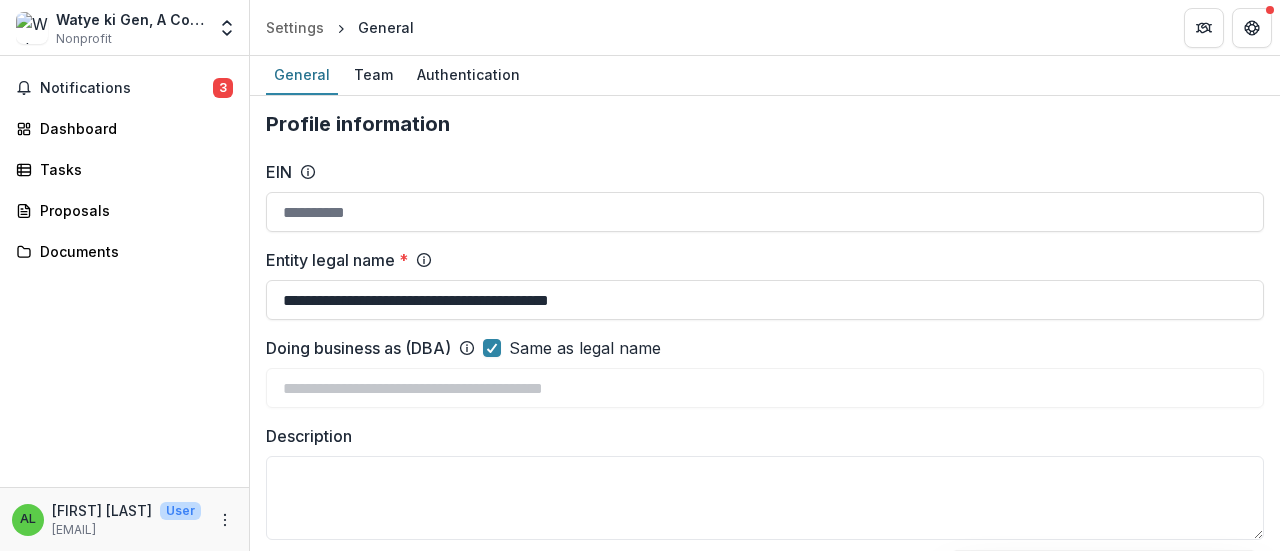scroll, scrollTop: 433, scrollLeft: 0, axis: vertical 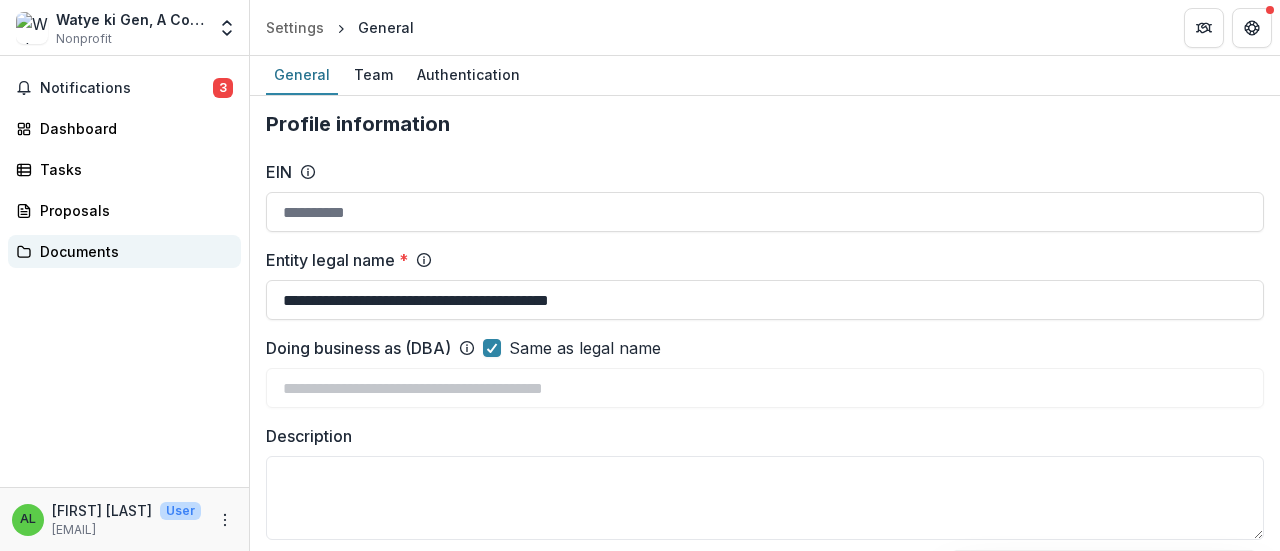 click on "Documents" at bounding box center (132, 251) 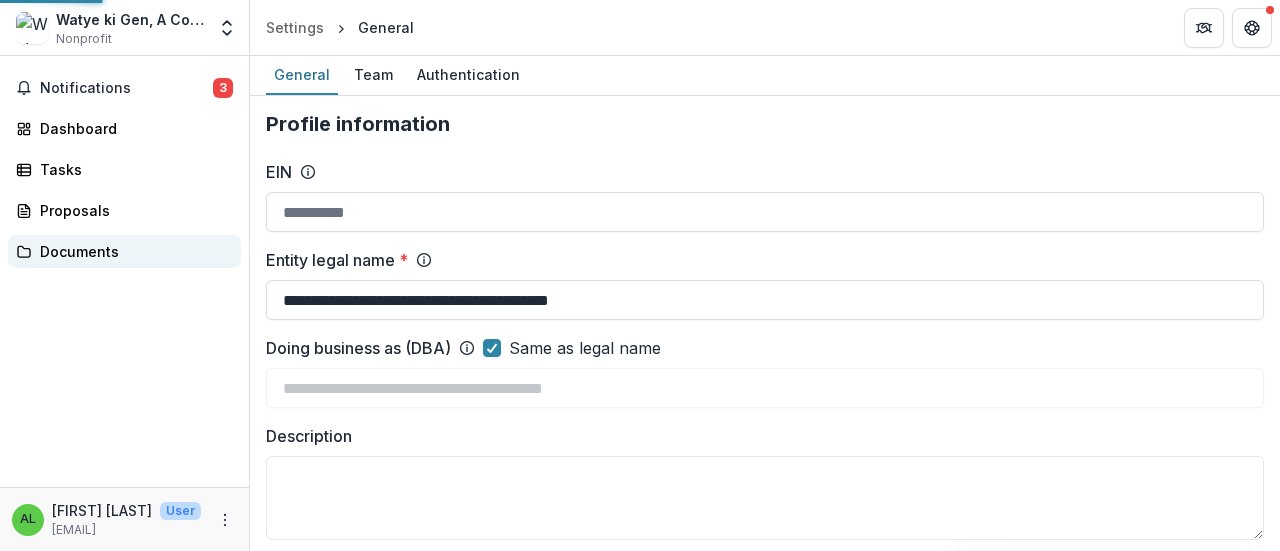click on "Documents" at bounding box center [132, 251] 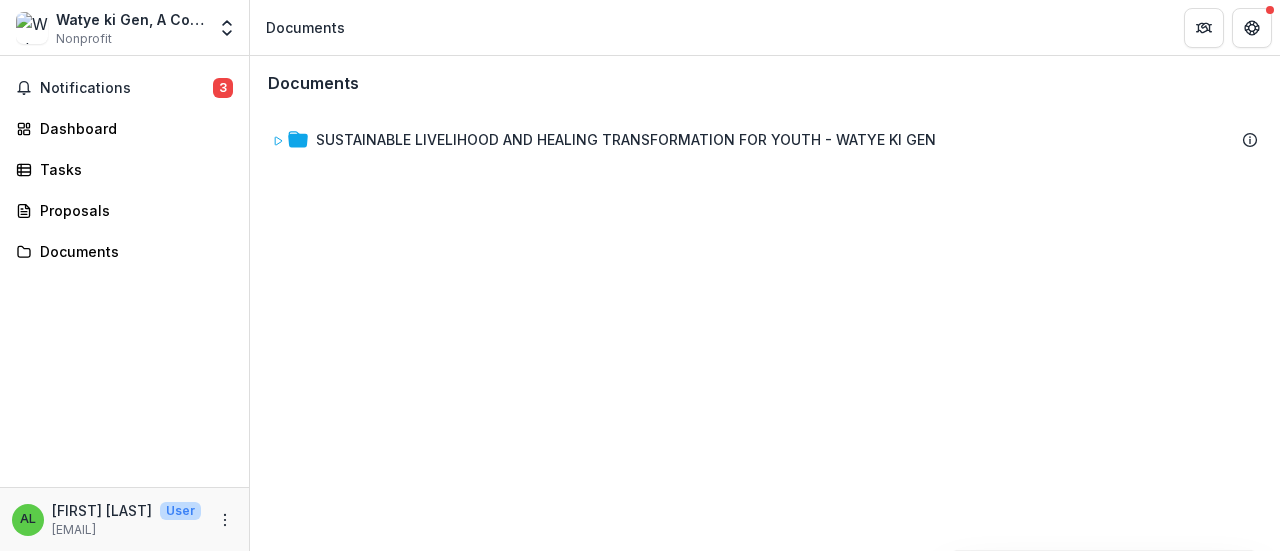 click on "SUSTAINABLE LIVELIHOOD AND HEALING TRANSFORMATION  FOR YOUTH - WATYE KI GEN" at bounding box center (765, 329) 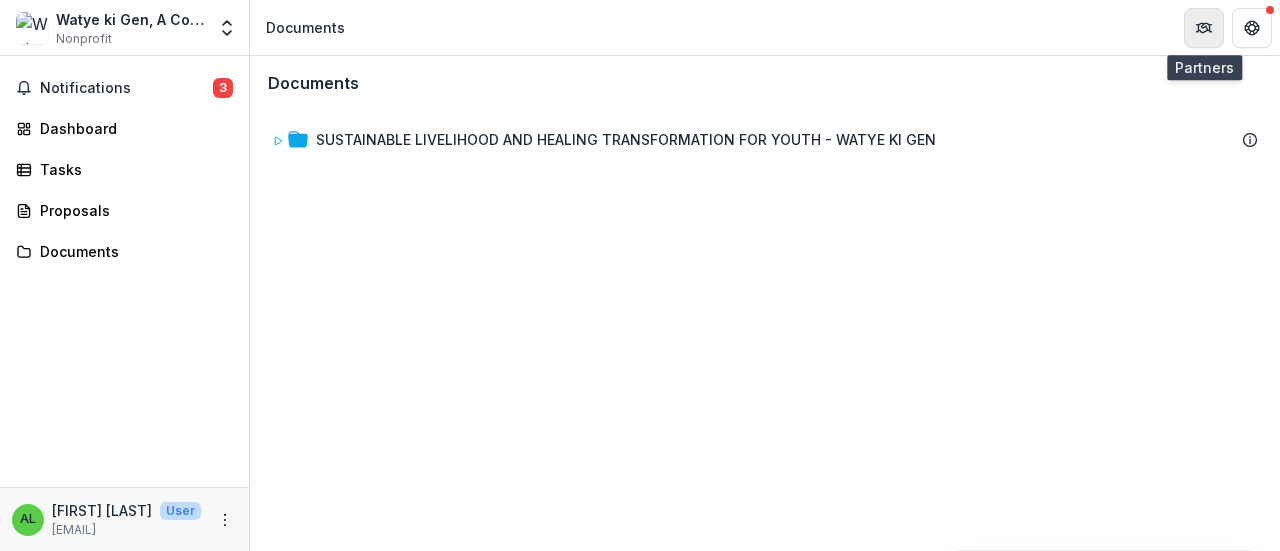 click 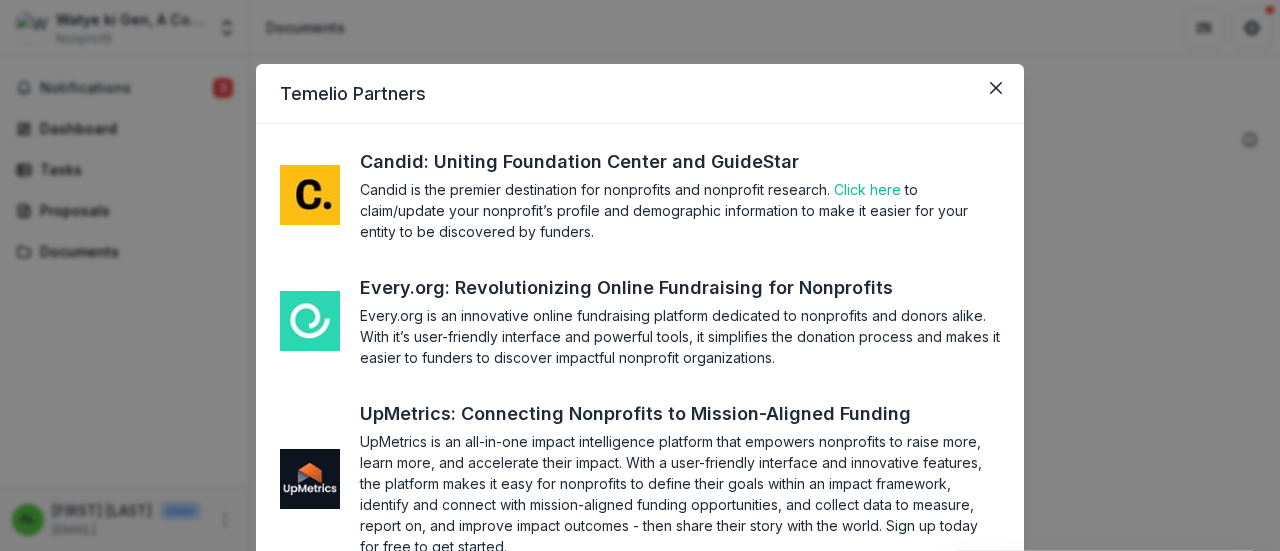 type 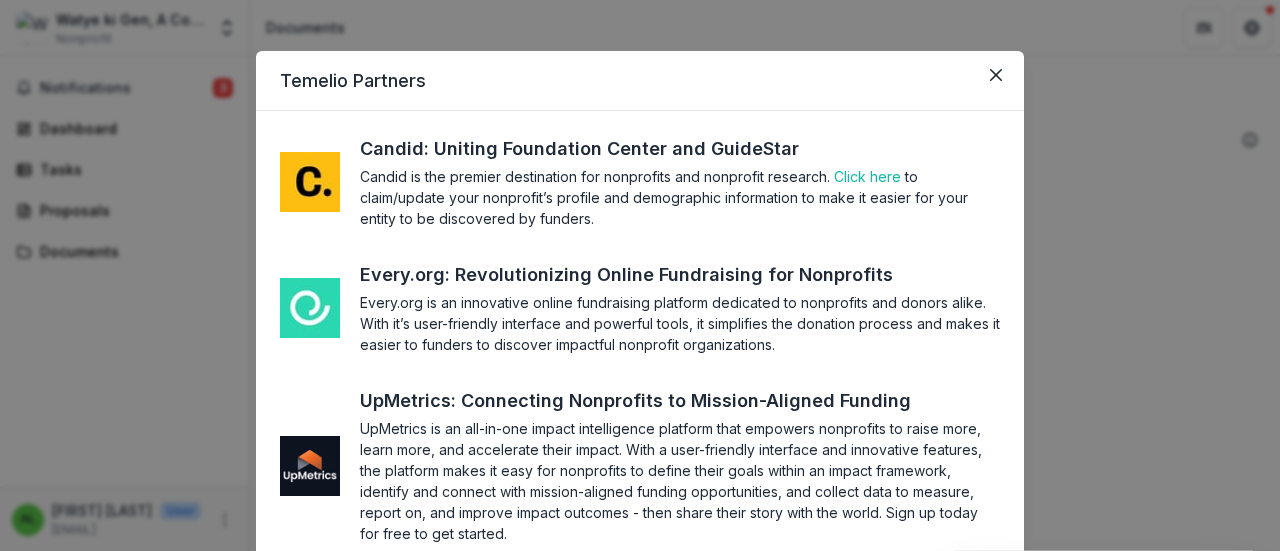 scroll, scrollTop: 0, scrollLeft: 0, axis: both 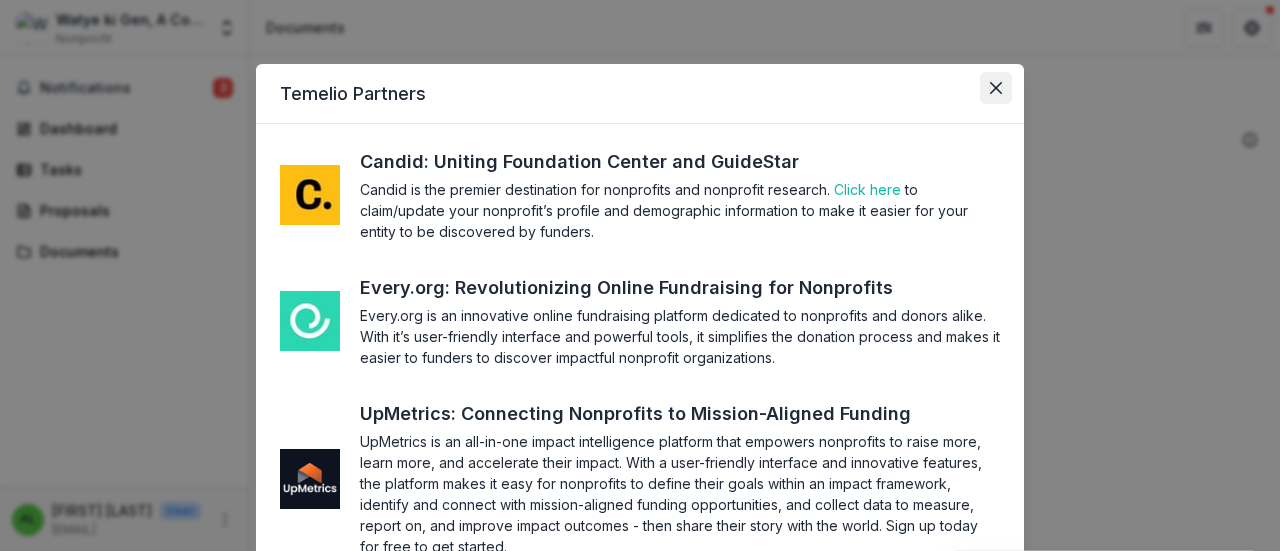 click 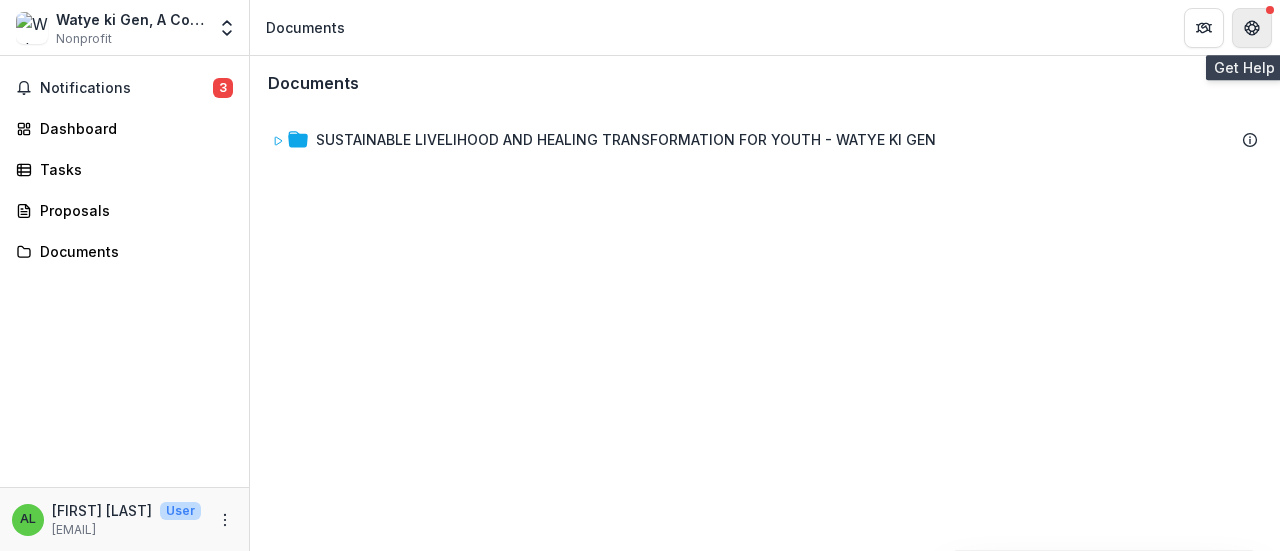 click 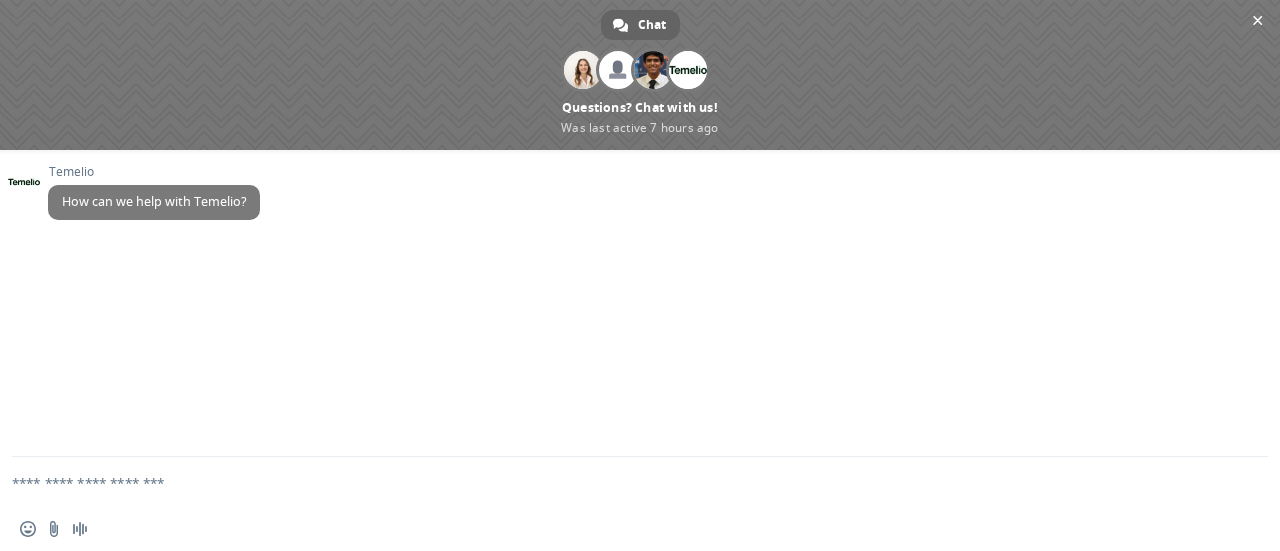 click at bounding box center (616, 482) 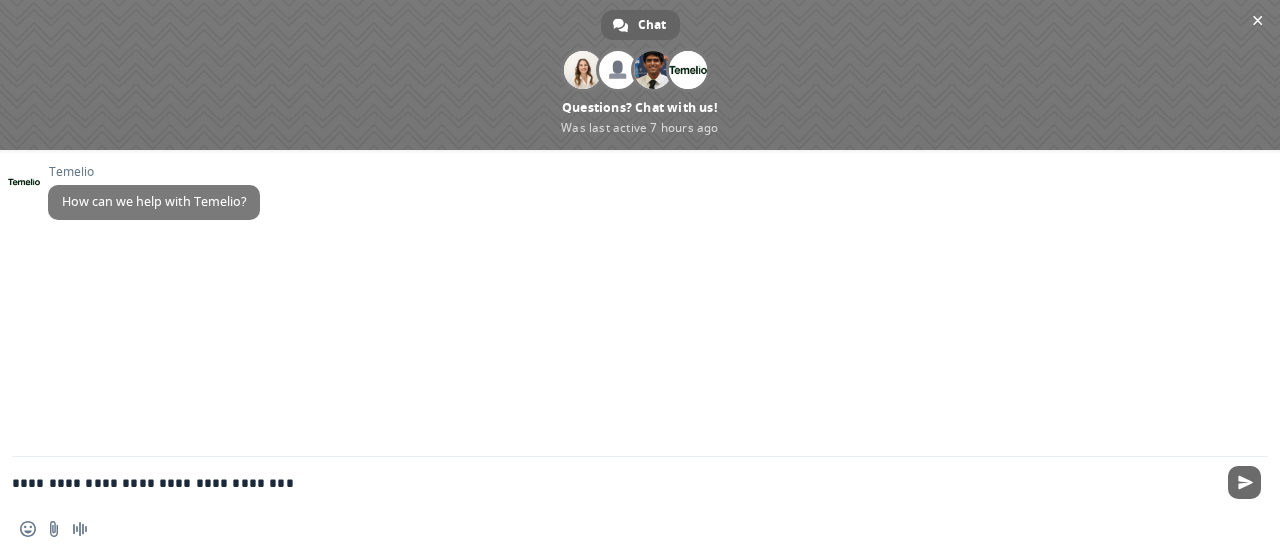 type on "**********" 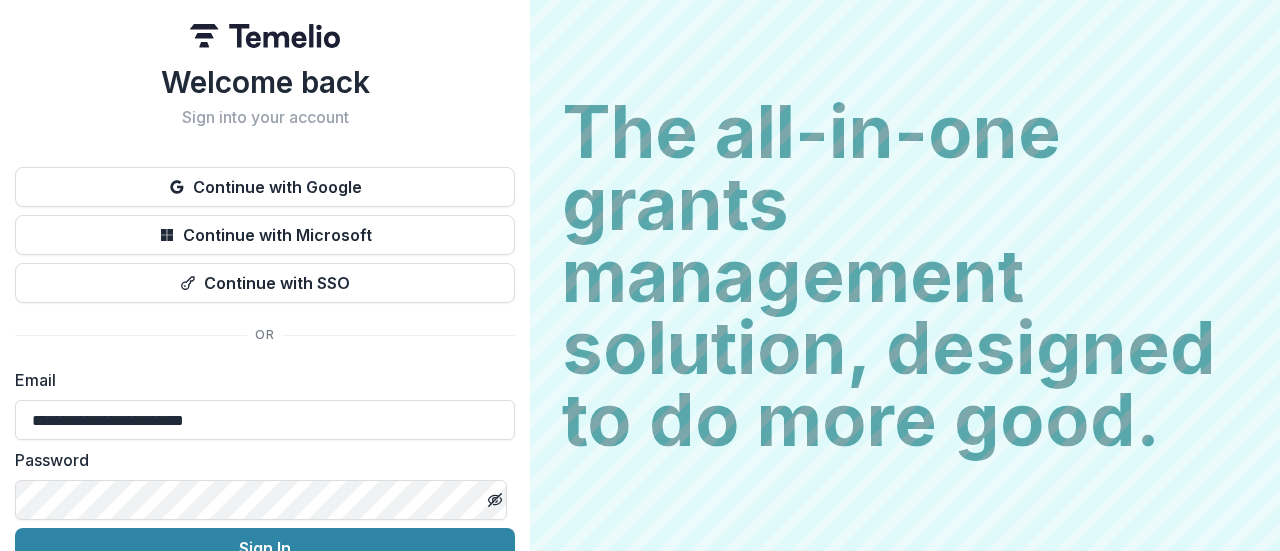 scroll, scrollTop: 0, scrollLeft: 0, axis: both 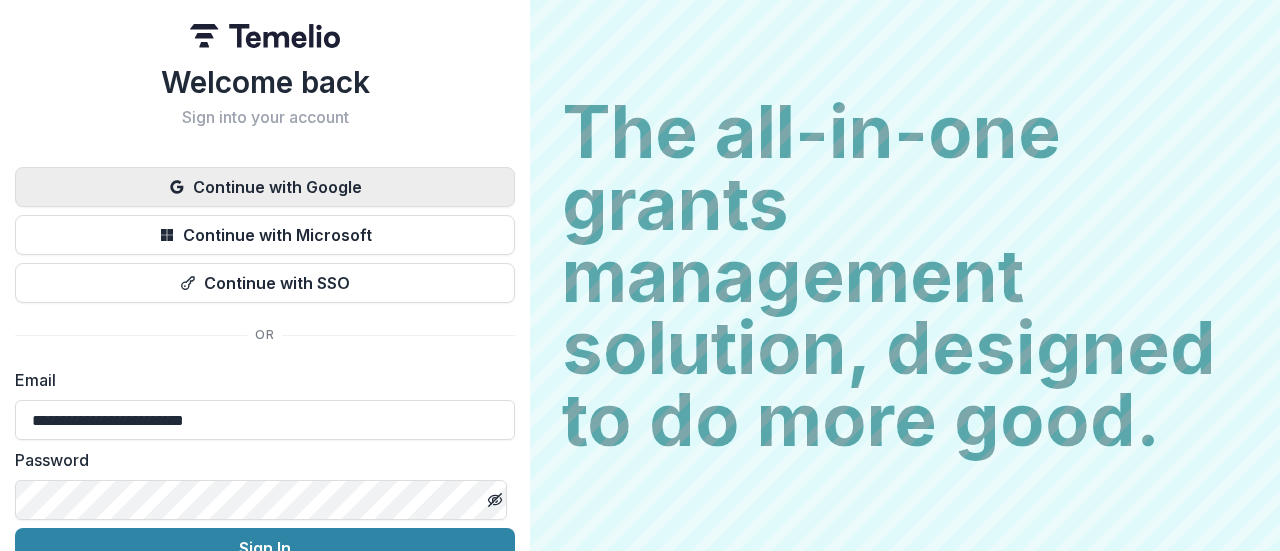 click on "Continue with Google" at bounding box center [265, 187] 